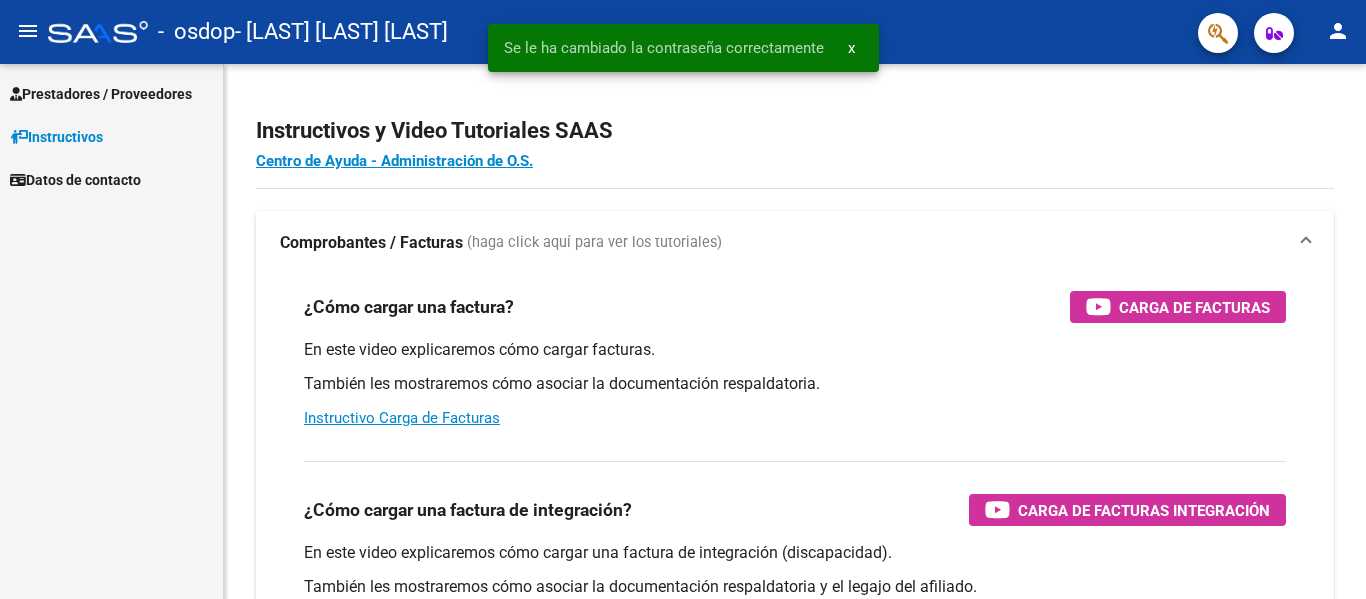 scroll, scrollTop: 0, scrollLeft: 0, axis: both 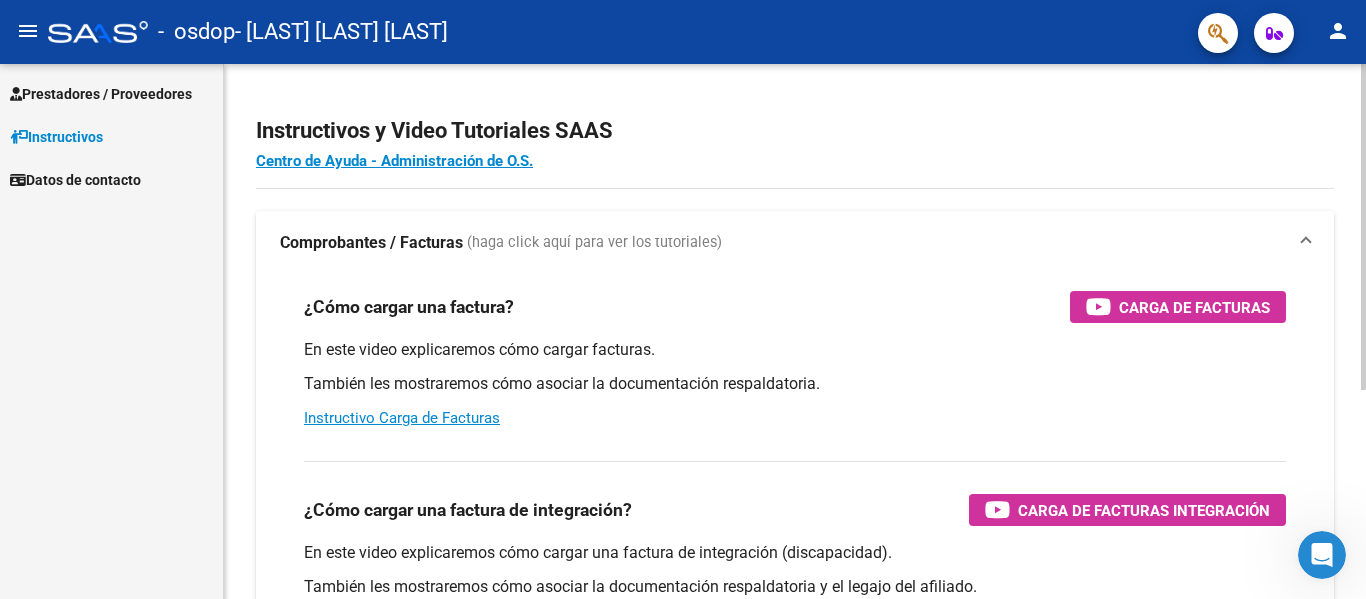 click on "¿Cómo cargar una factura?    Carga de Facturas En este video explicaremos cómo cargar facturas. También les mostraremos cómo asociar la documentación respaldatoria. Instructivo Carga de Facturas" at bounding box center (795, 360) 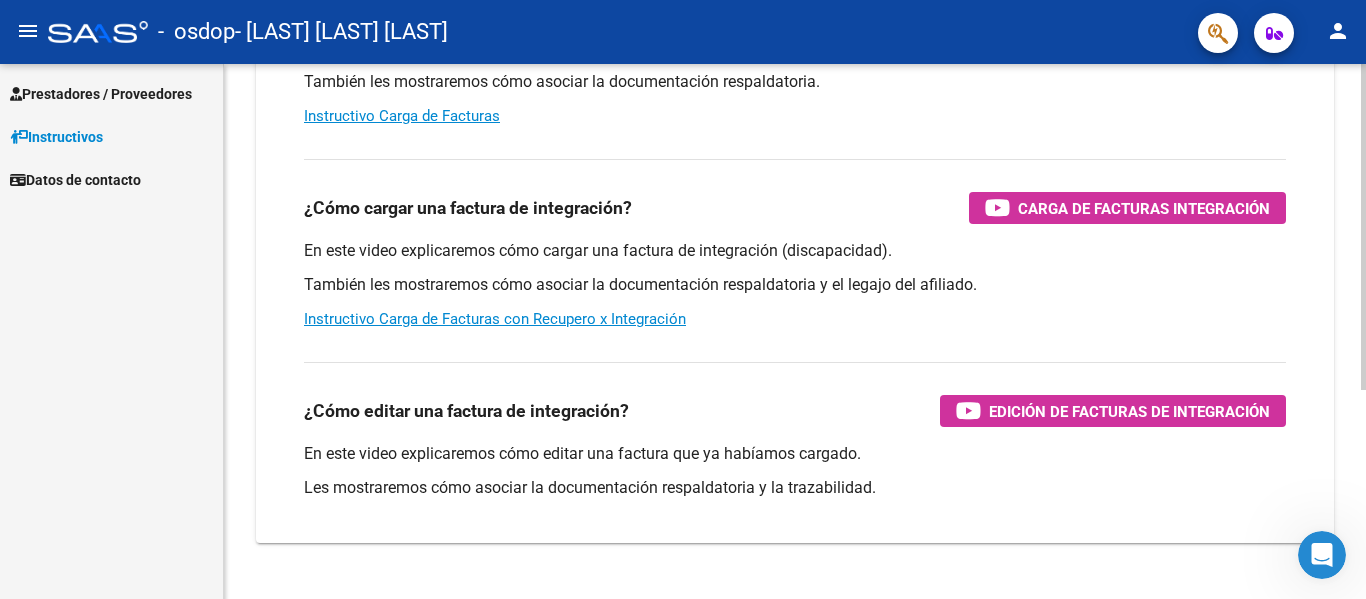 scroll, scrollTop: 262, scrollLeft: 0, axis: vertical 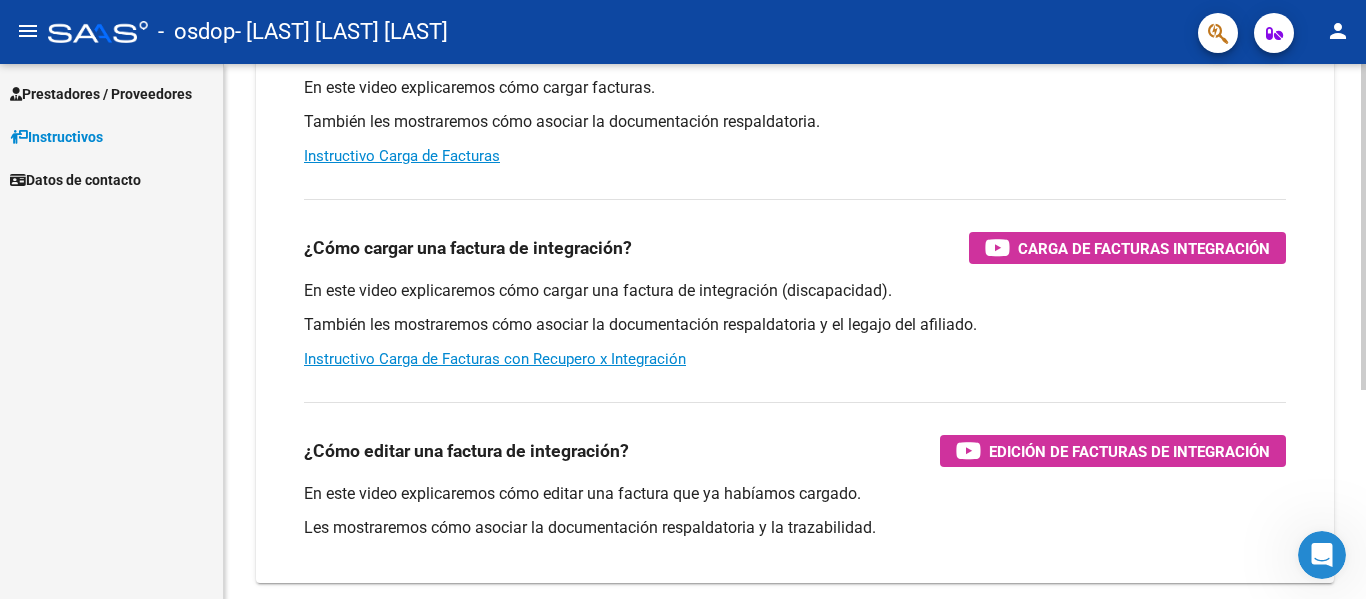 click on "¿Cómo cargar una factura de integración?    Carga de Facturas Integración En este video explicaremos cómo cargar una factura de integración (discapacidad). También les mostraremos cómo asociar la documentación respaldatoria y el legajo del afiliado. Instructivo Carga de Facturas con Recupero x Integración" at bounding box center (795, 284) 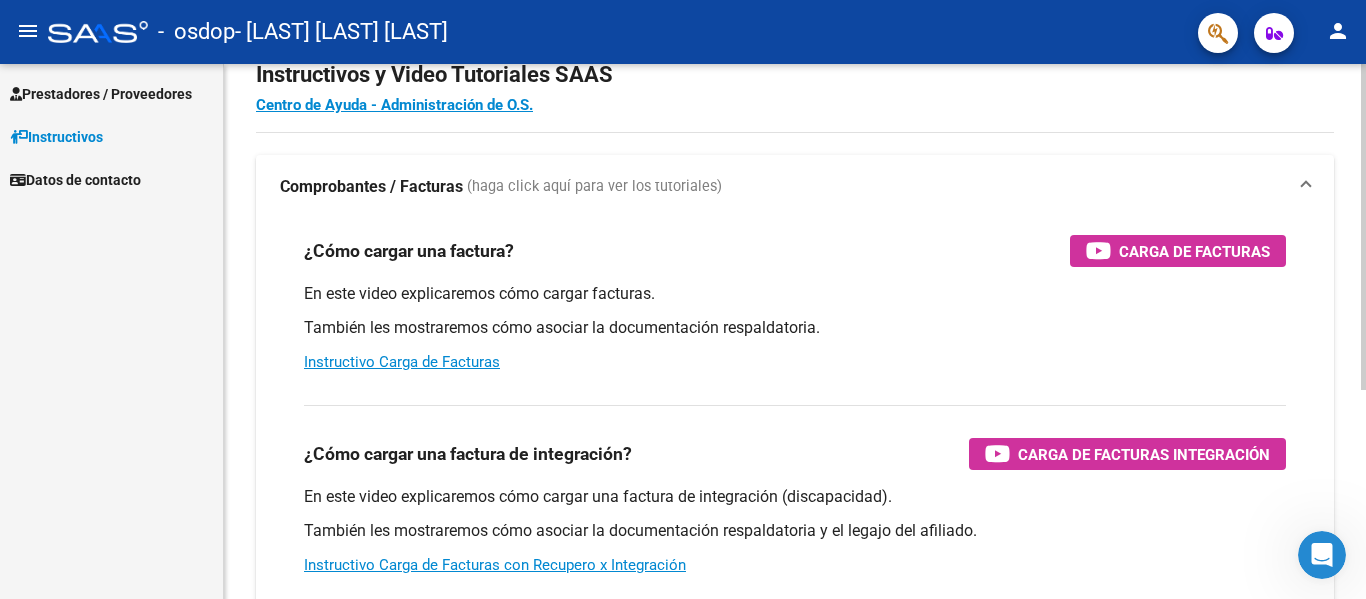 scroll, scrollTop: 0, scrollLeft: 0, axis: both 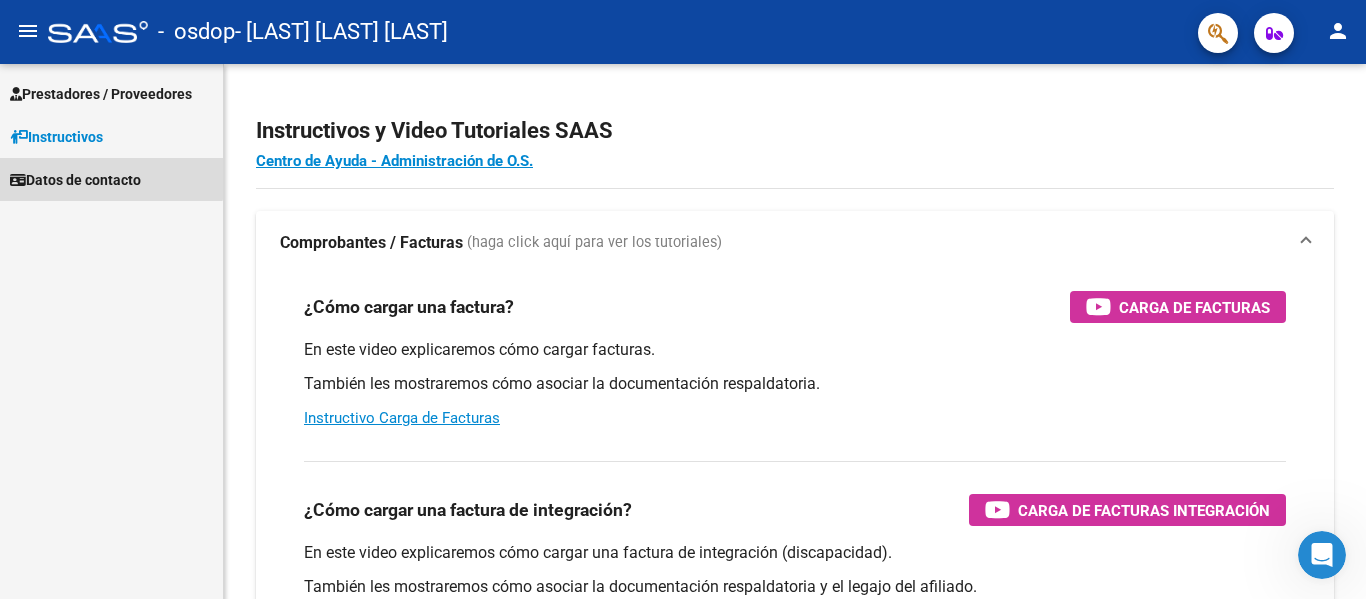 click on "Datos de contacto" at bounding box center [75, 180] 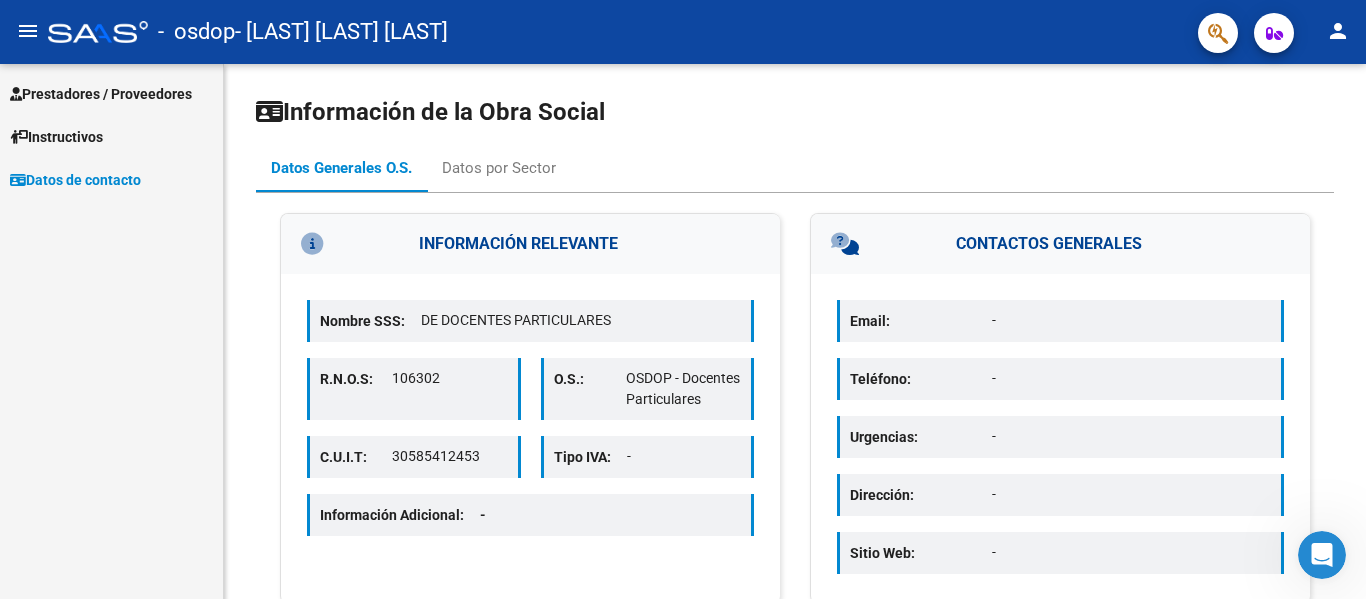 click on "Prestadores / Proveedores Facturas - Listado/Carga Facturas - Documentación Pagos x Transferencia Auditorías - Listado Auditorías - Comentarios Auditorías - Cambios Área Prestadores - Listado    Instructivos    Datos de contacto" at bounding box center (111, 331) 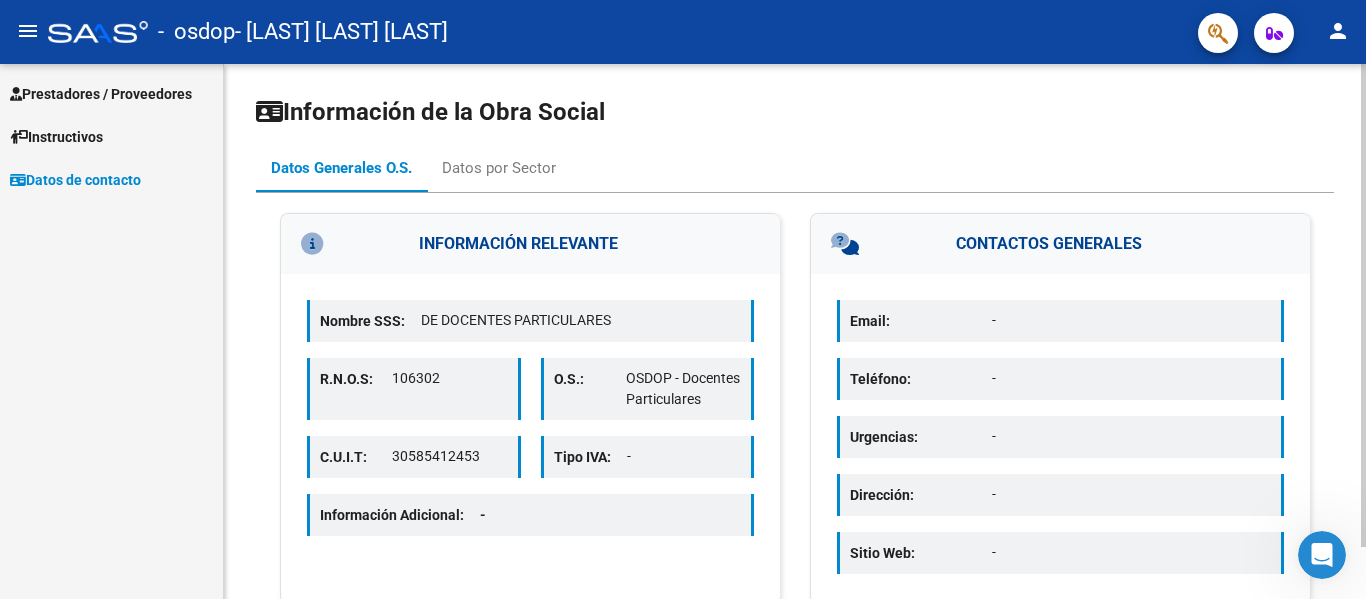 click on "Datos Generales O.S. Datos por Sector" 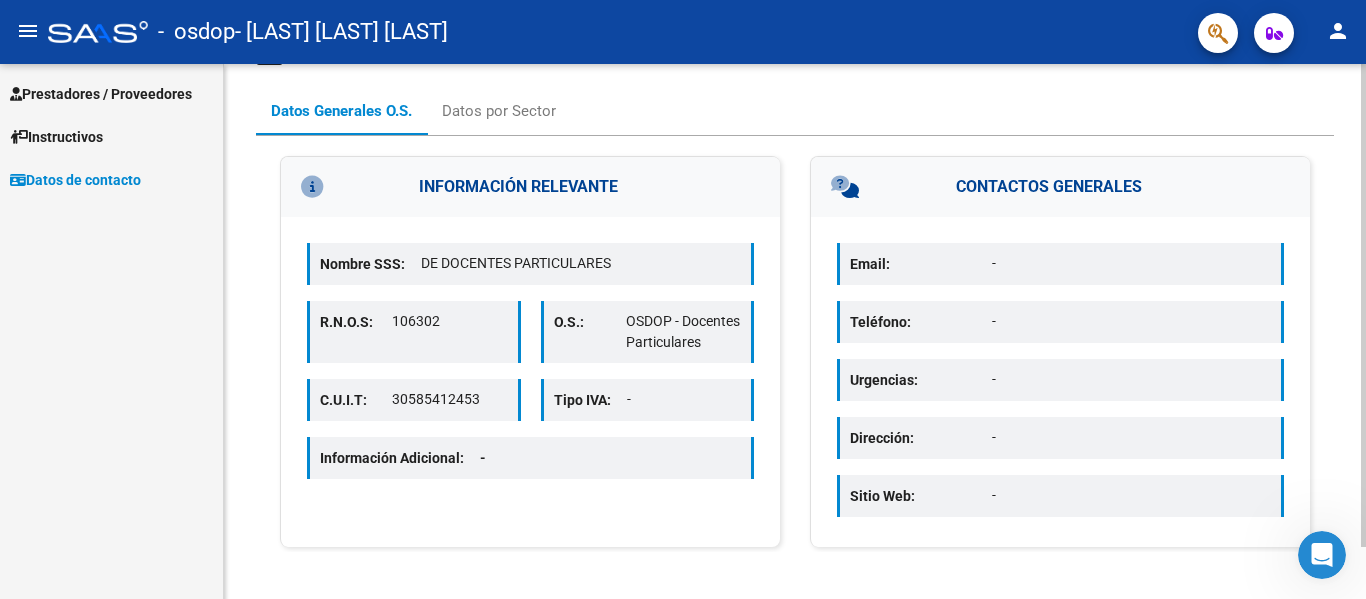 scroll, scrollTop: 58, scrollLeft: 0, axis: vertical 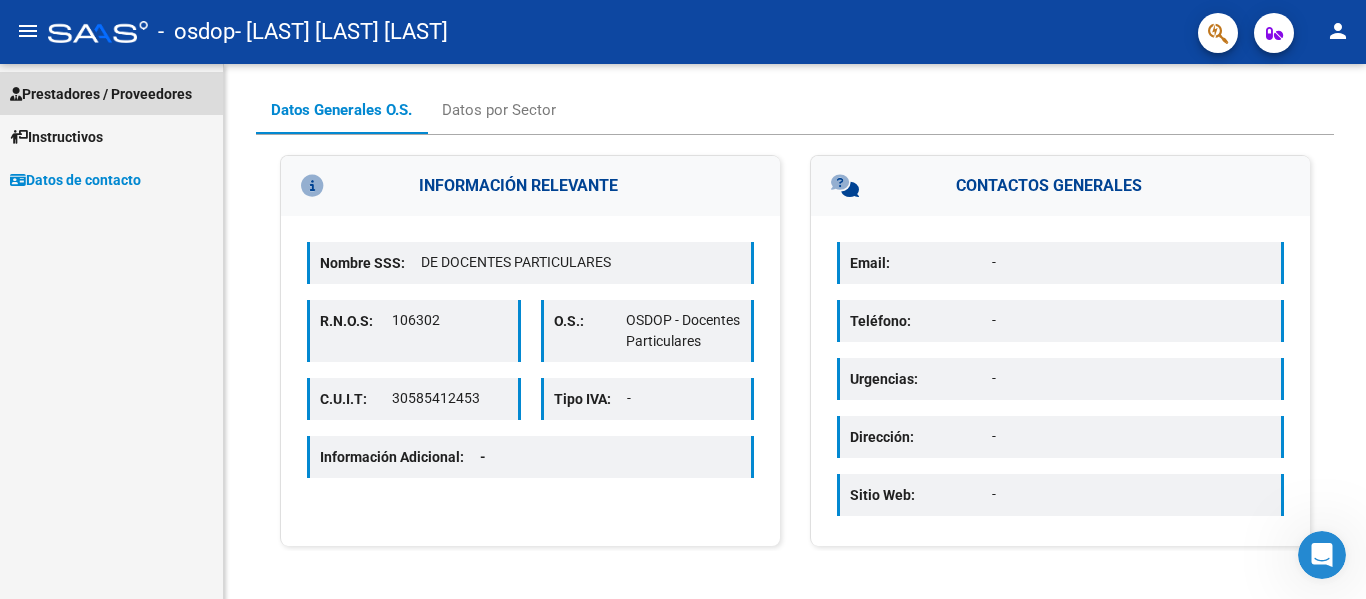 click on "Prestadores / Proveedores" at bounding box center (101, 94) 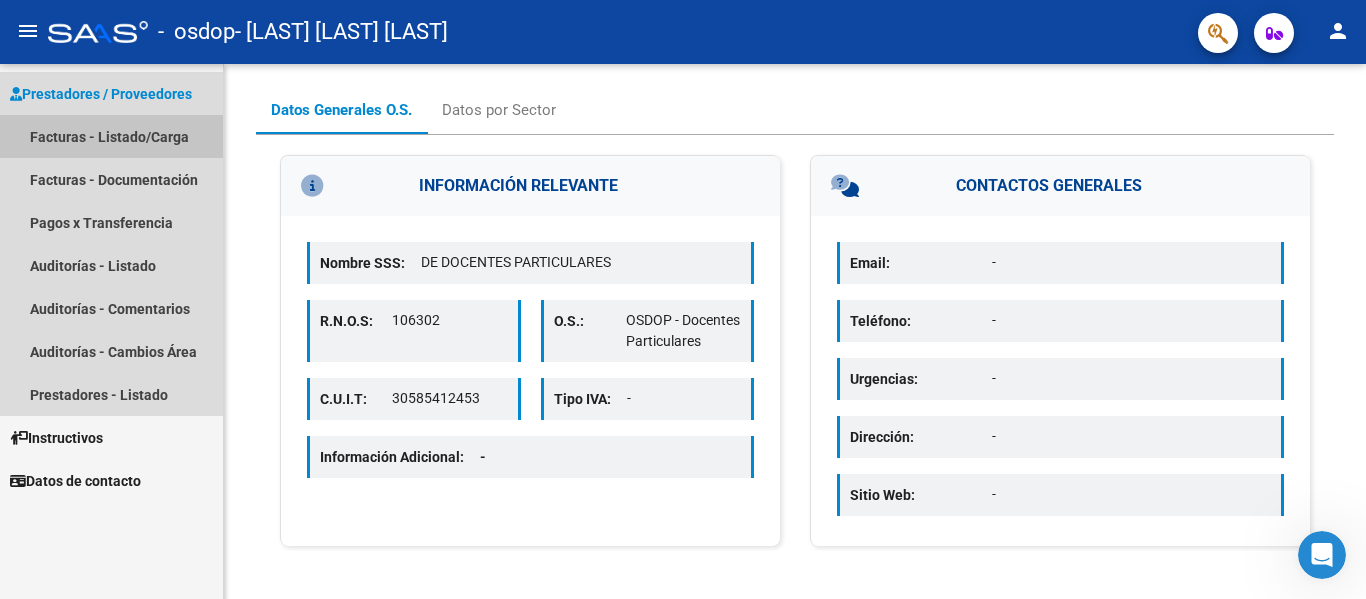 click on "Facturas - Listado/Carga" at bounding box center (111, 136) 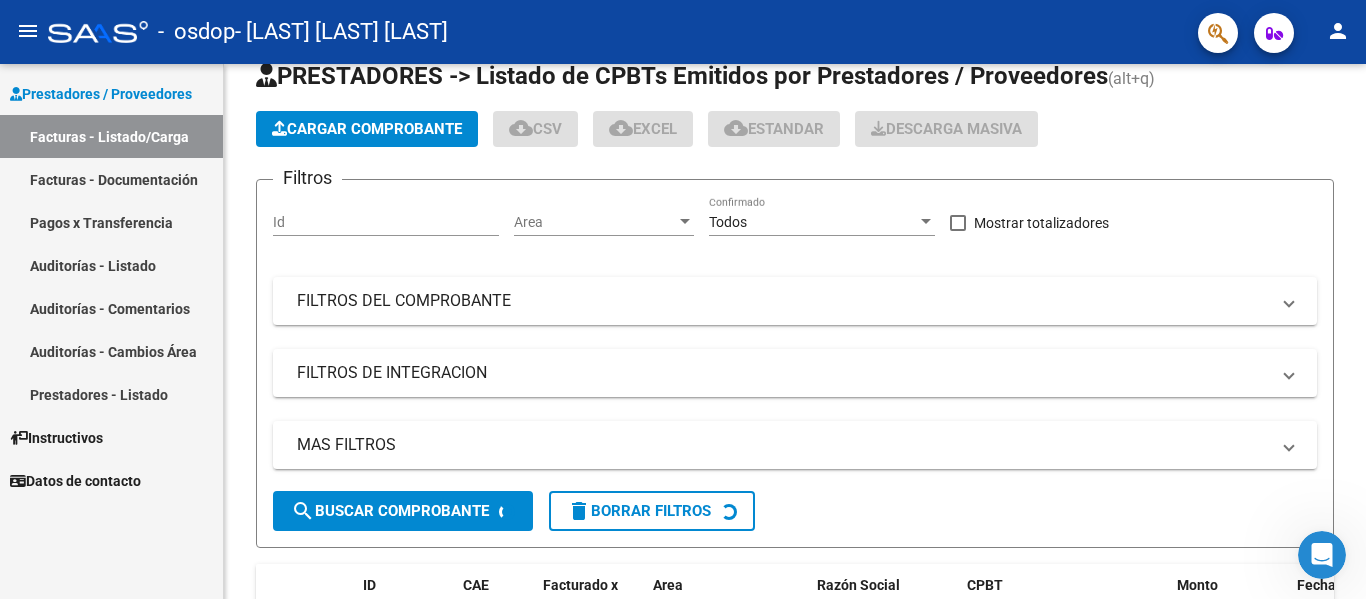 scroll, scrollTop: 0, scrollLeft: 0, axis: both 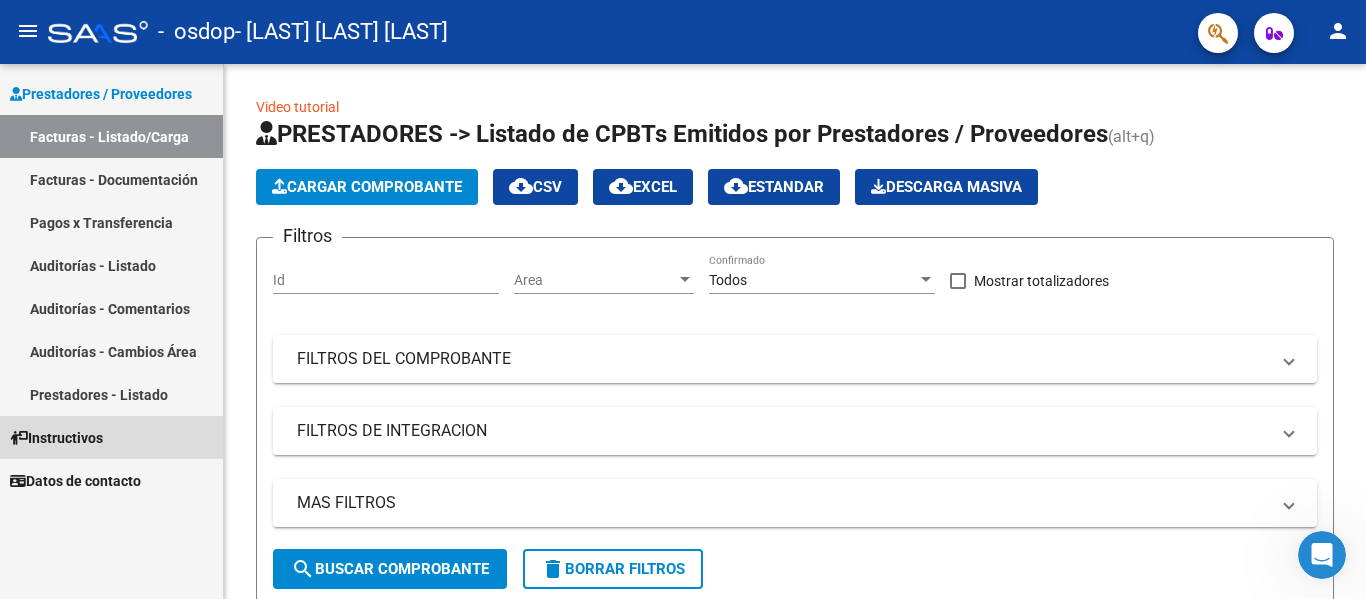 click on "Instructivos" at bounding box center [111, 437] 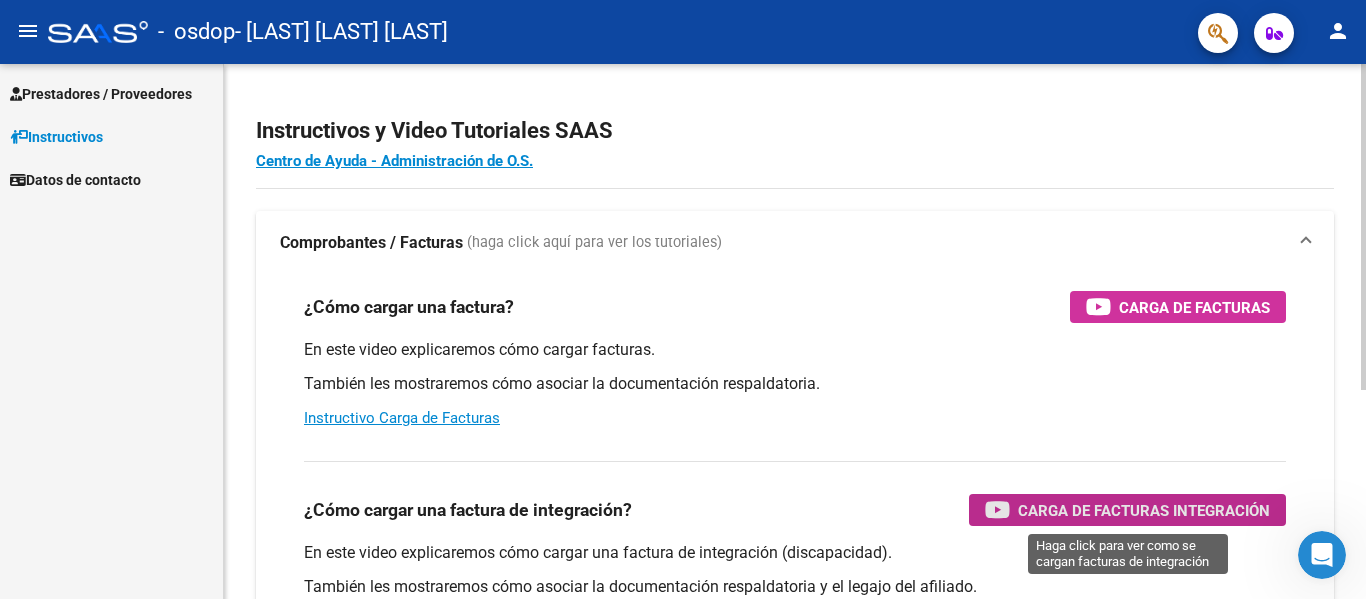 click on "Carga de Facturas Integración" at bounding box center (1144, 510) 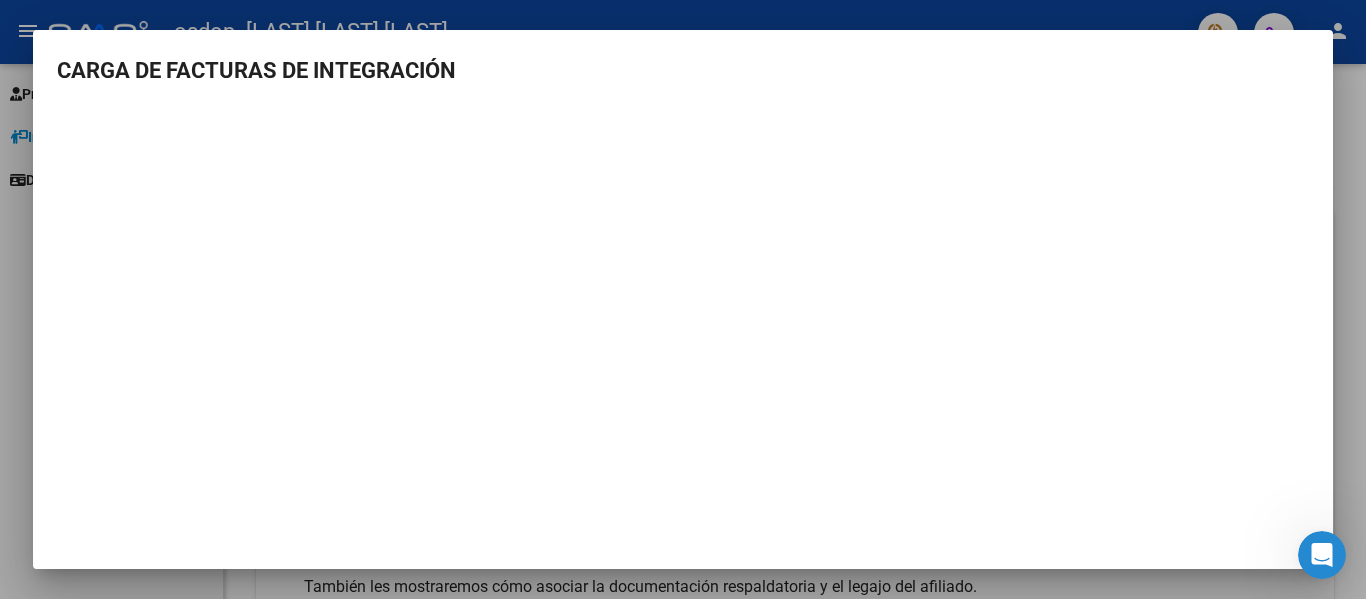 click at bounding box center (683, 299) 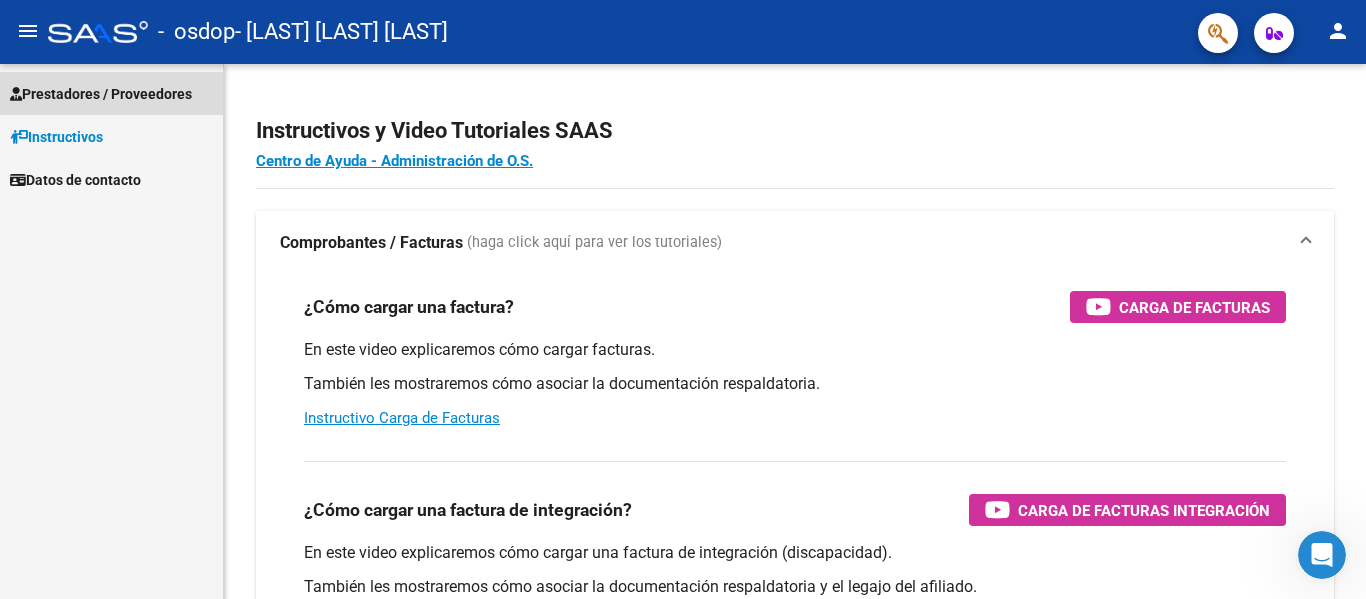 click on "Prestadores / Proveedores" at bounding box center [101, 94] 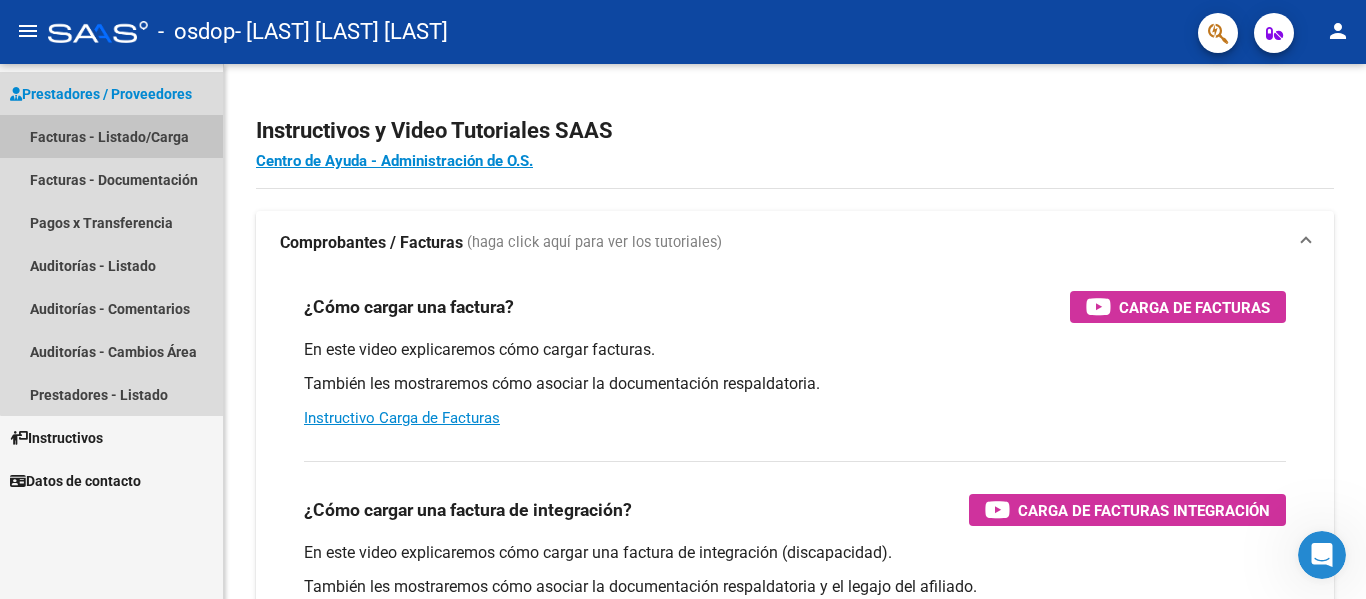 click on "Facturas - Listado/Carga" at bounding box center [111, 136] 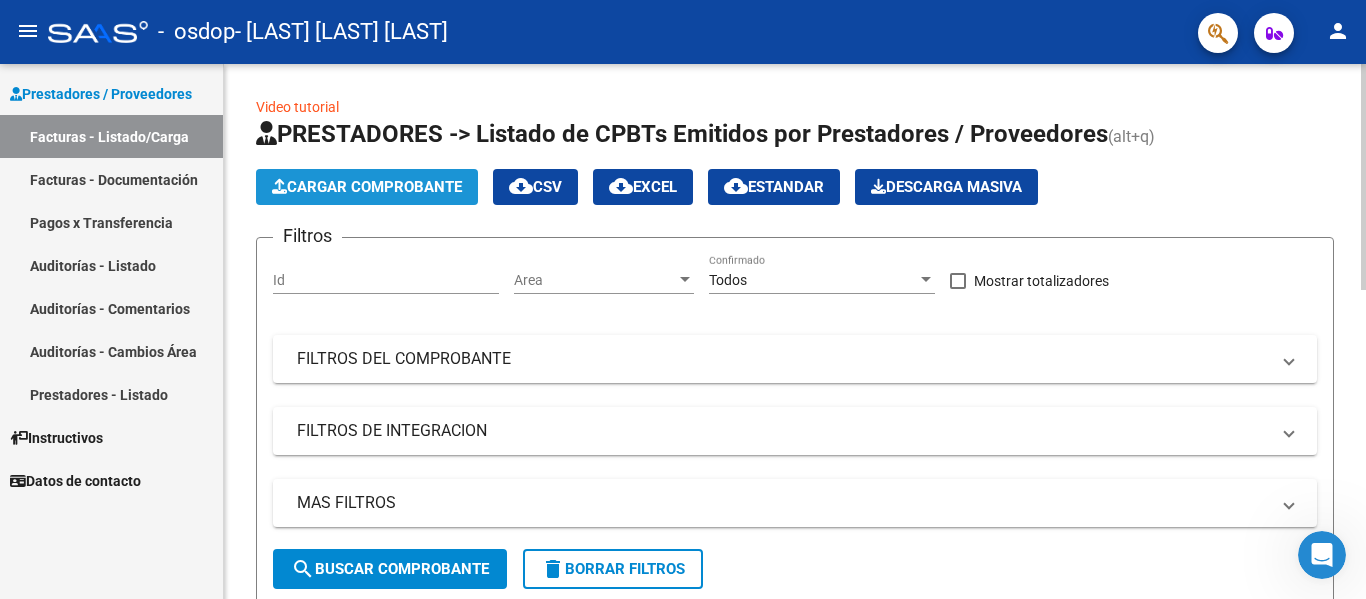 click on "Cargar Comprobante" 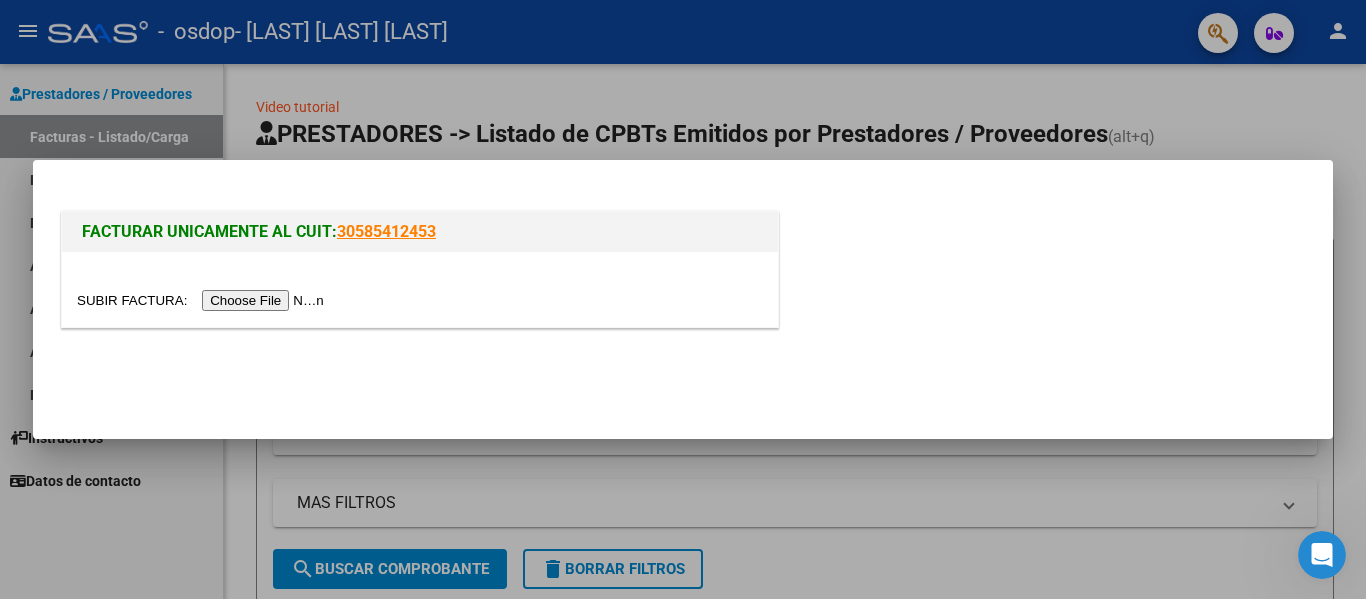 click at bounding box center [203, 300] 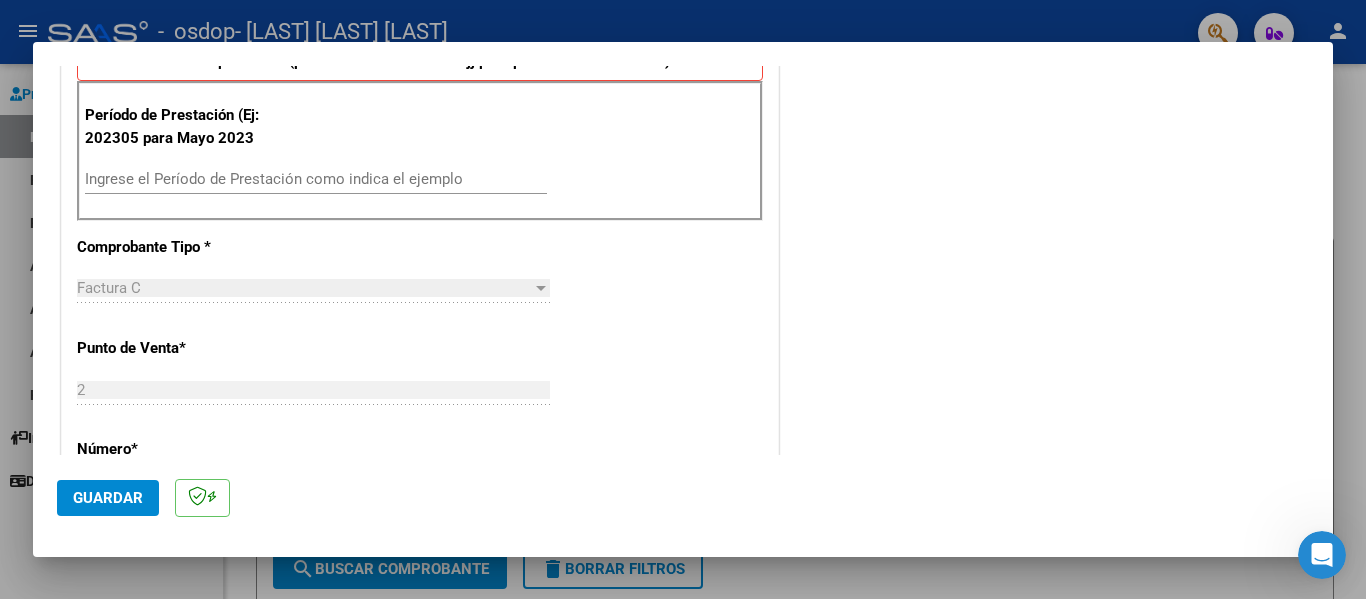 scroll, scrollTop: 571, scrollLeft: 0, axis: vertical 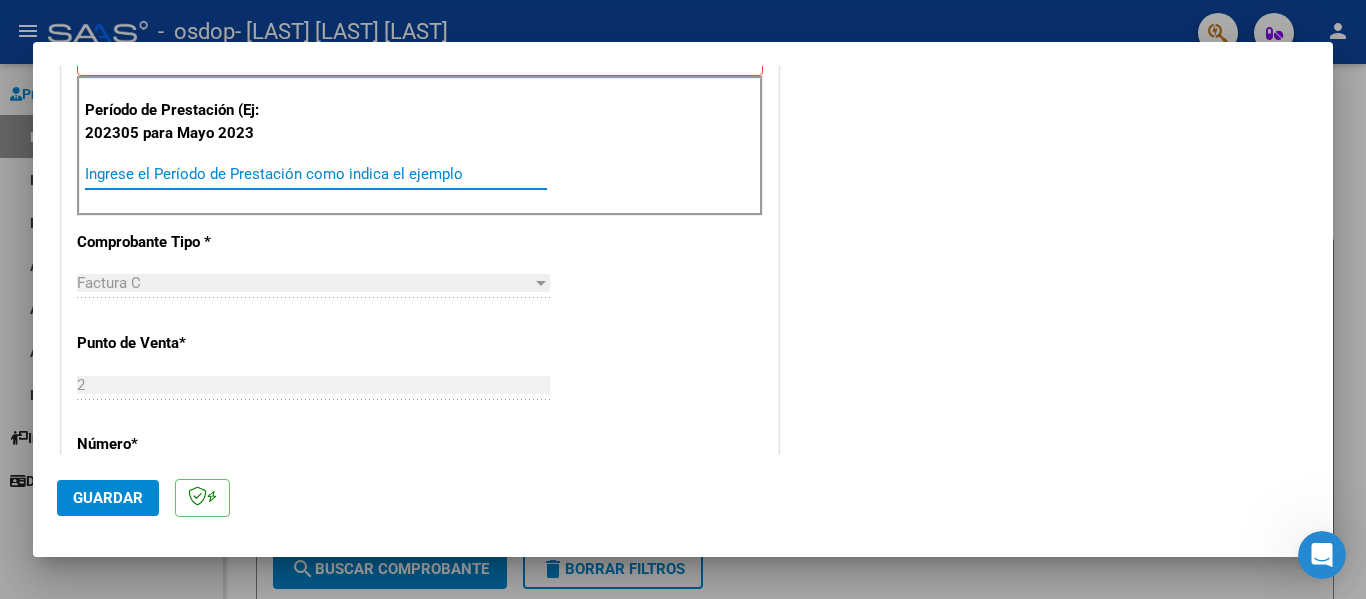 click on "Ingrese el Período de Prestación como indica el ejemplo" at bounding box center (316, 174) 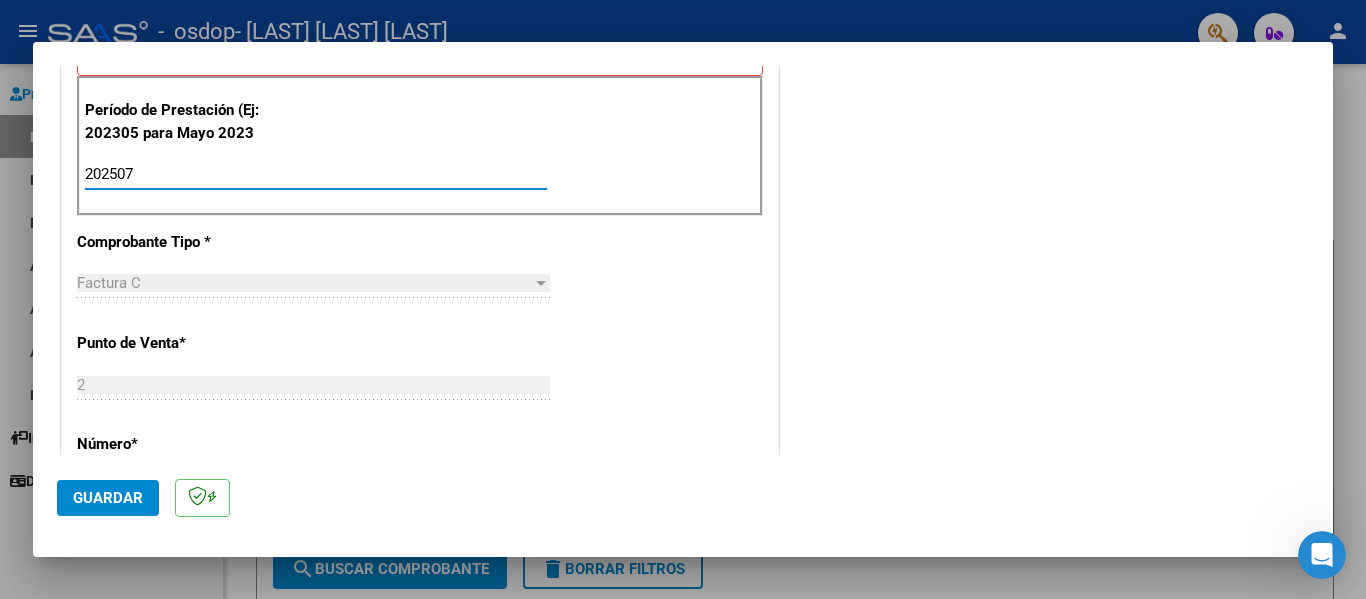 type on "202507" 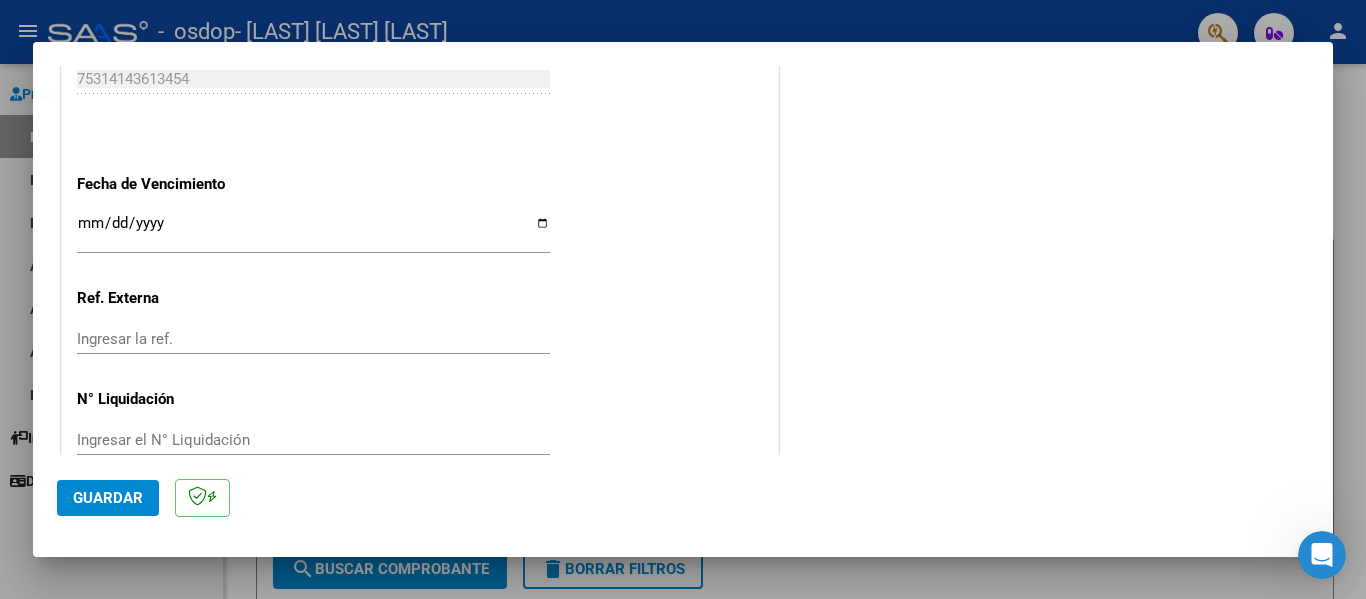 scroll, scrollTop: 1333, scrollLeft: 0, axis: vertical 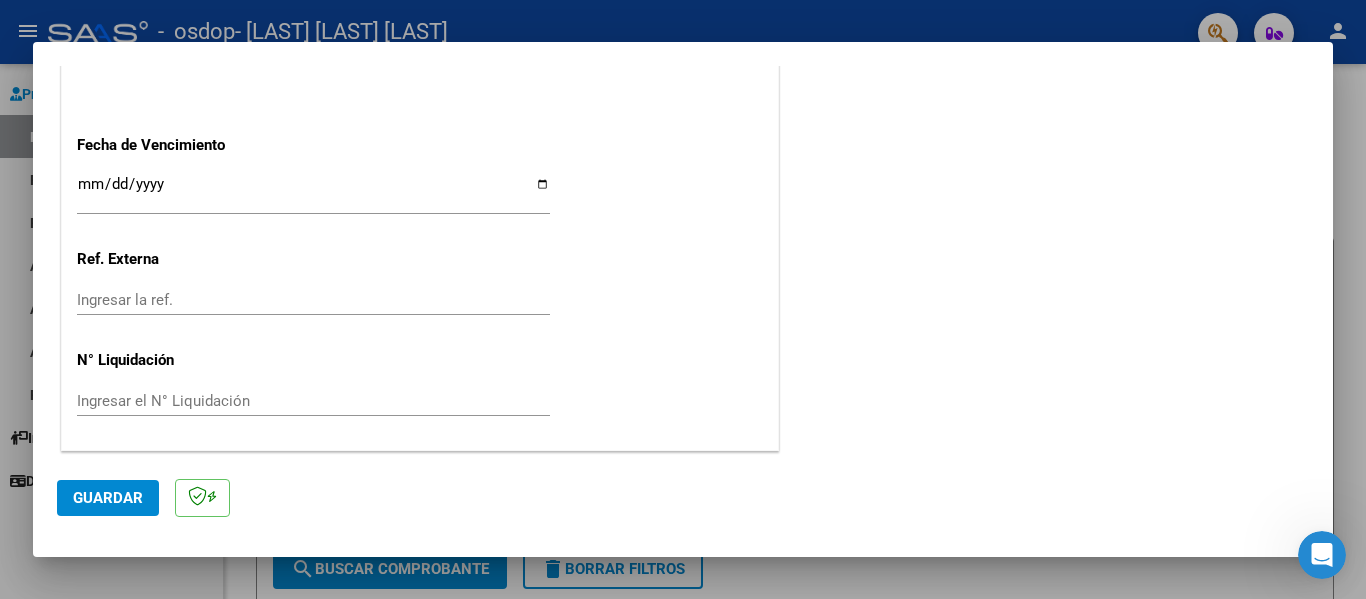 click on "COMPROBANTE VER COMPROBANTE          El comprobante fue leído exitosamente.  DATOS DEL COMPROBANTE CUIT  *   [CUIT] Ingresar CUIT  ANALISIS PRESTADOR  Area destinado * Integración Seleccionar Area Luego de guardar debe preaprobar la factura asociandola a un legajo de integración y subir la documentación respaldatoria (planilla de asistencia o ddjj para período de aislamiento)  Período de Prestación (Ej: 202305 para Mayo 2023    202507 Ingrese el Período de Prestación como indica el ejemplo   Comprobante Tipo * Factura C Seleccionar Tipo Punto de Venta  *   2 Ingresar el Nro.  Número  *   103 Ingresar el Nro.  Monto  *   $ 306.124,00 Ingresar el monto  Fecha del Cpbt.  *   2025-08-05 Ingresar la fecha  CAE / CAEA (no ingrese CAI)    75314143613454 Ingresar el CAE o CAEA (no ingrese CAI)  Fecha de Vencimiento    Ingresar la fecha  Ref. Externa    Ingresar la ref.  N° Liquidación    Ingresar el N° Liquidación  COMENTARIOS Comentarios del Prestador / Gerenciador:" at bounding box center (683, 260) 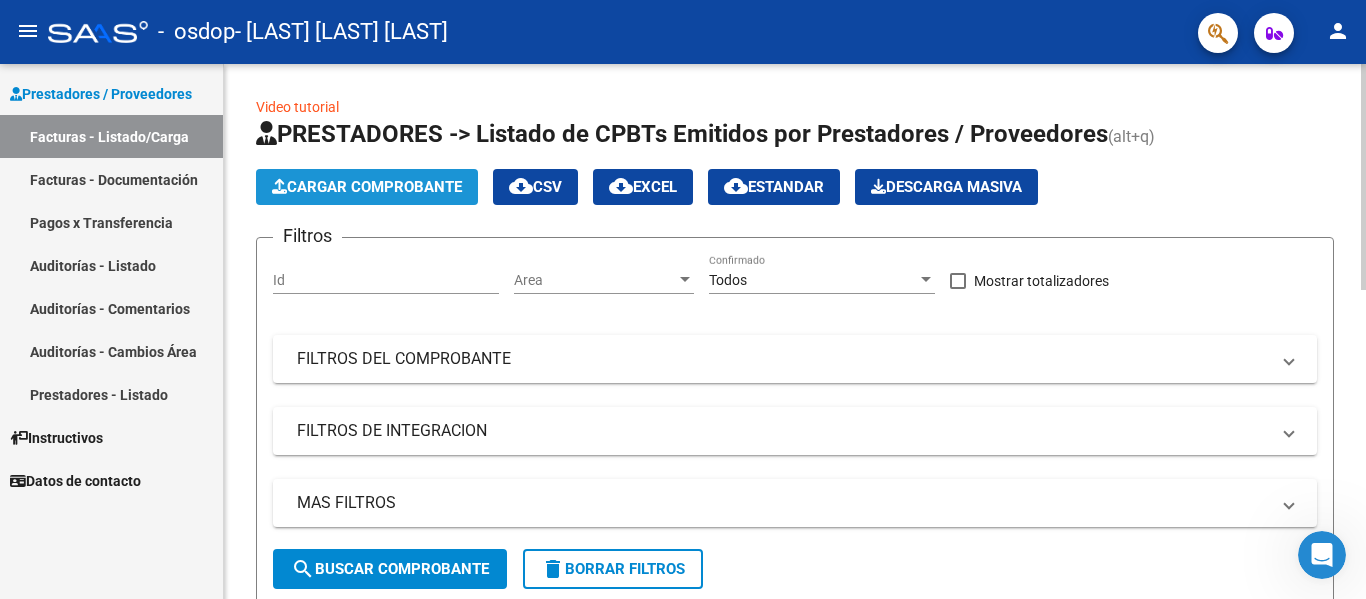 click on "Cargar Comprobante" 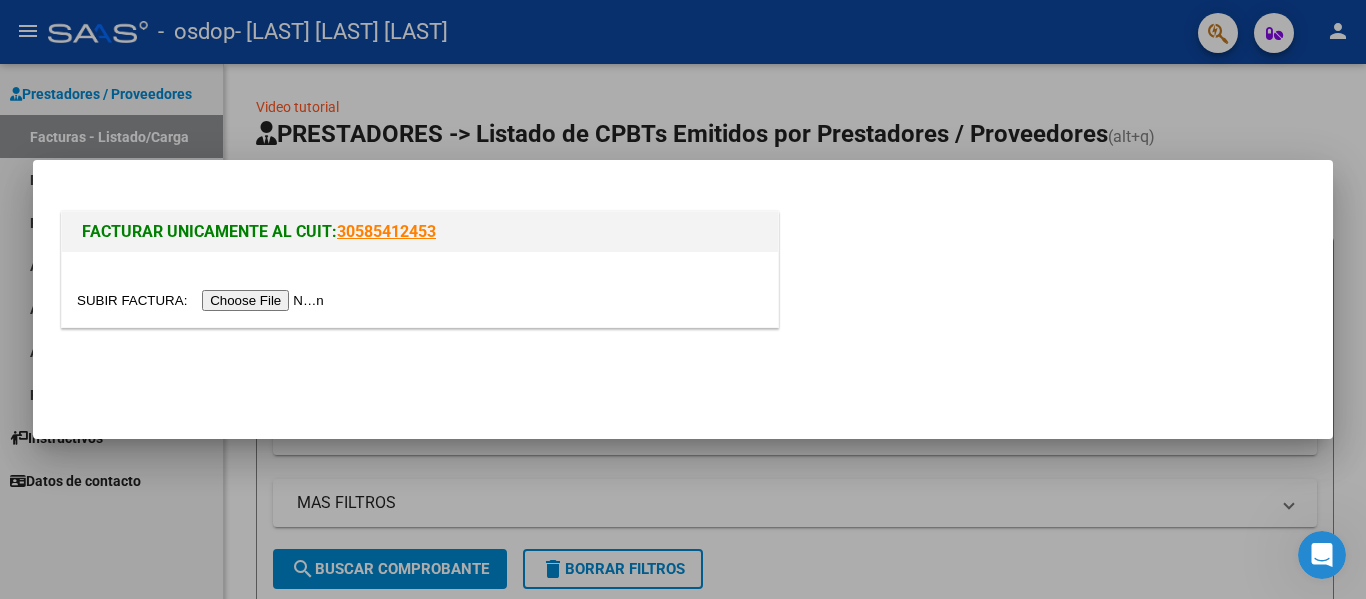 click at bounding box center [203, 300] 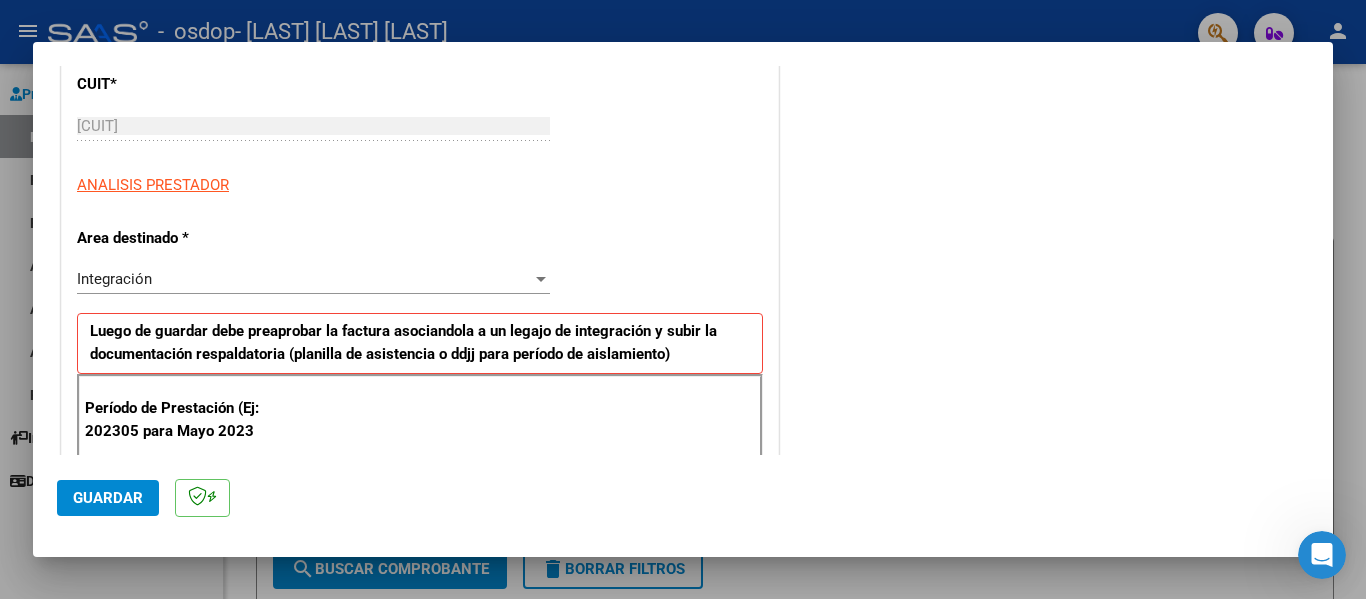 scroll, scrollTop: 278, scrollLeft: 0, axis: vertical 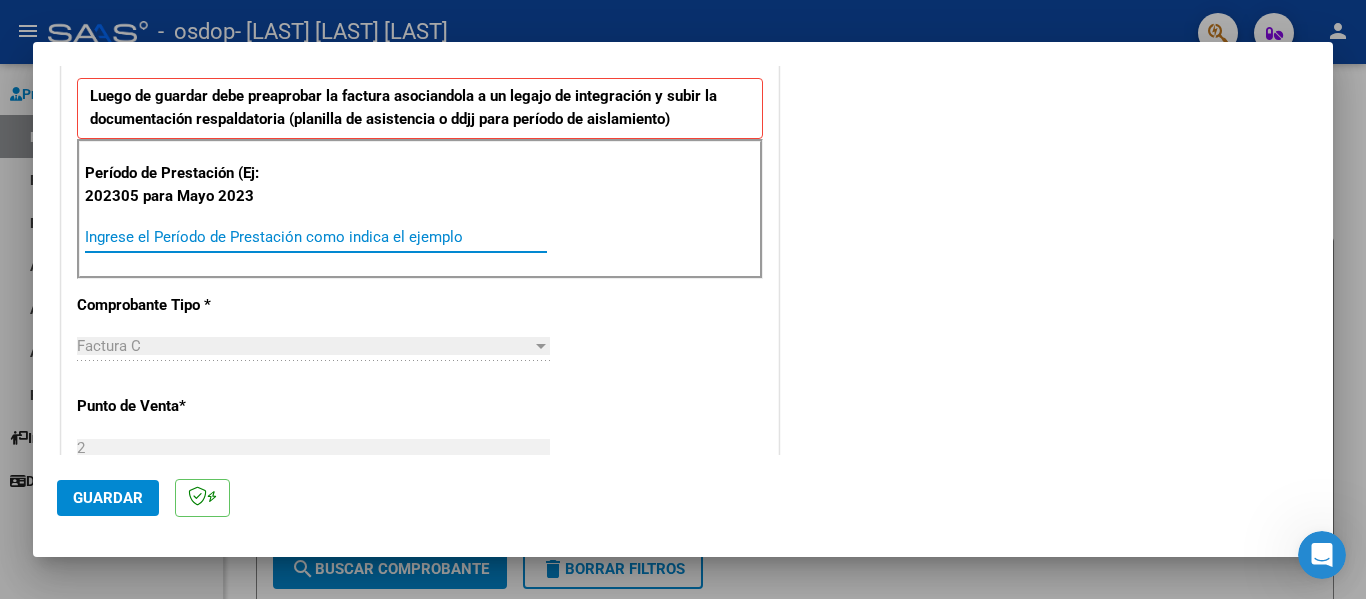 click on "Ingrese el Período de Prestación como indica el ejemplo" at bounding box center [316, 237] 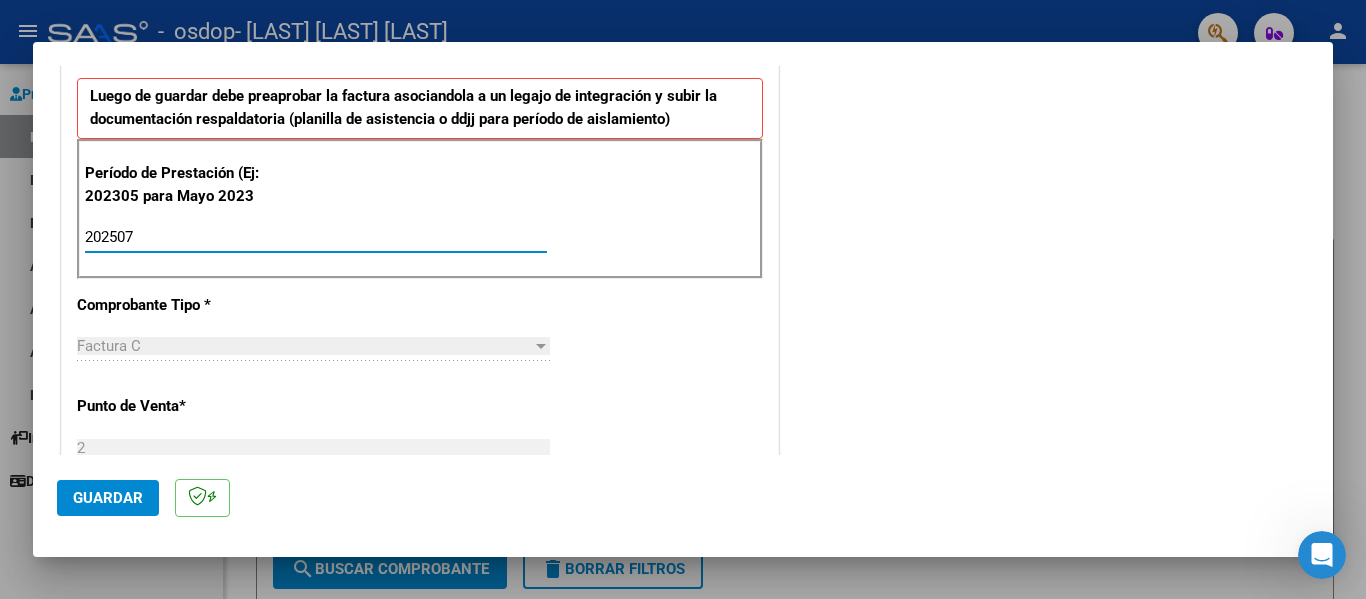 type on "202507" 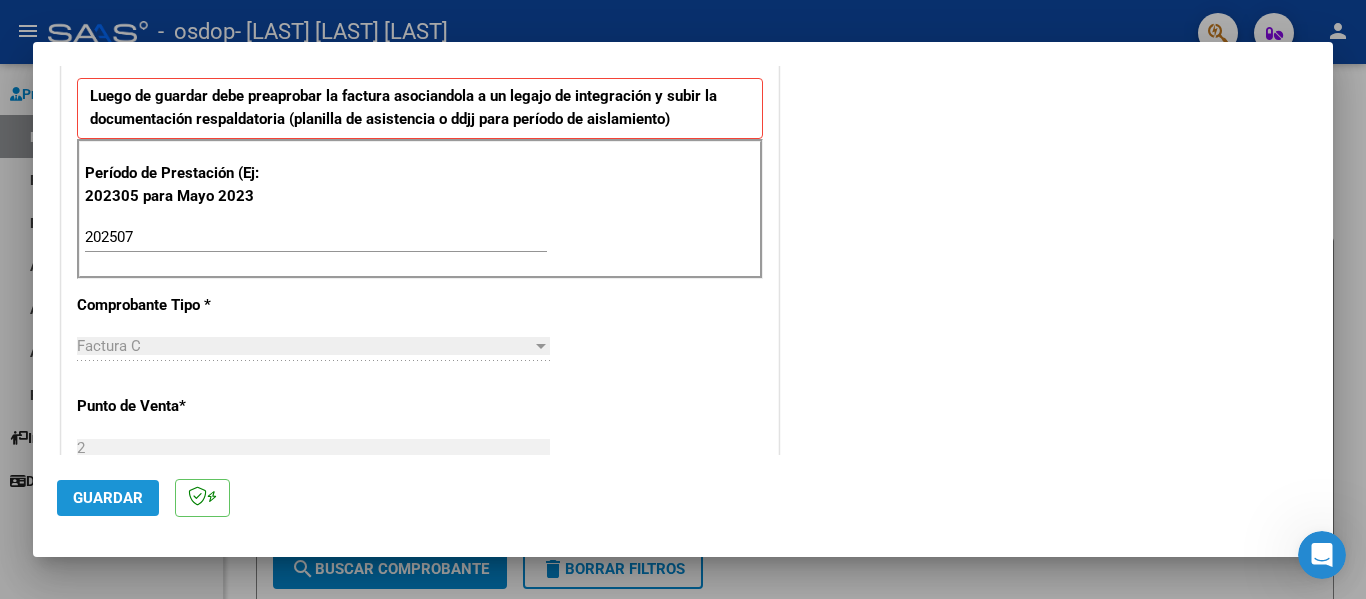 click on "Guardar" 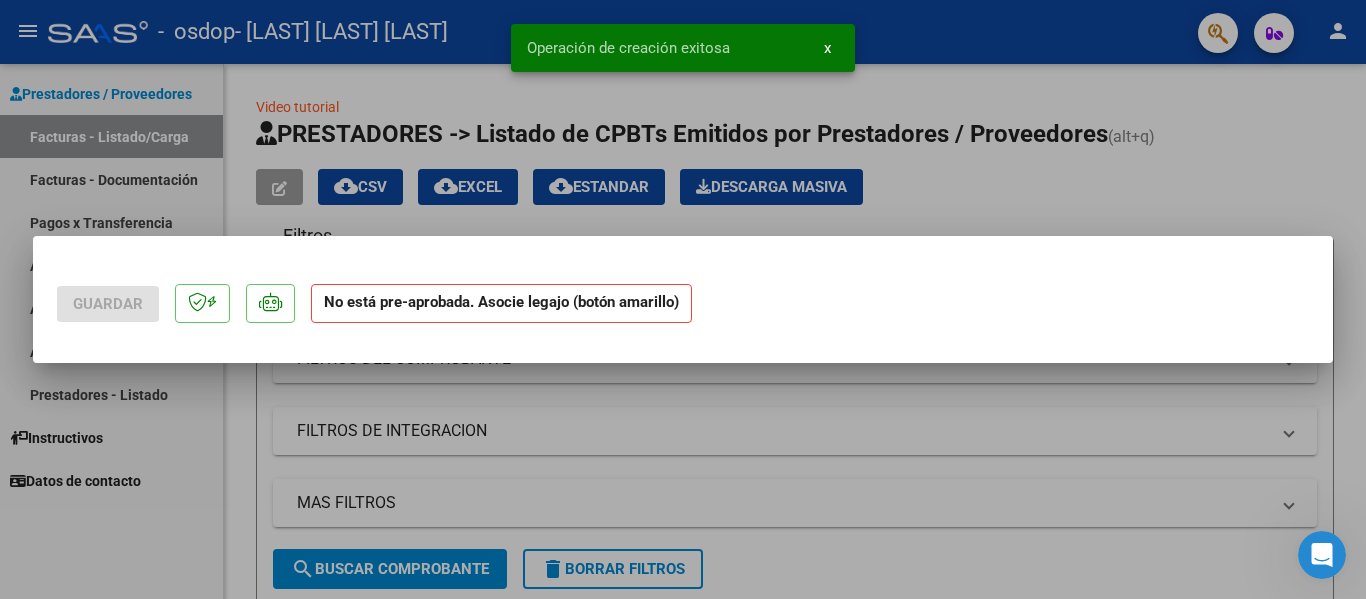 scroll, scrollTop: 0, scrollLeft: 0, axis: both 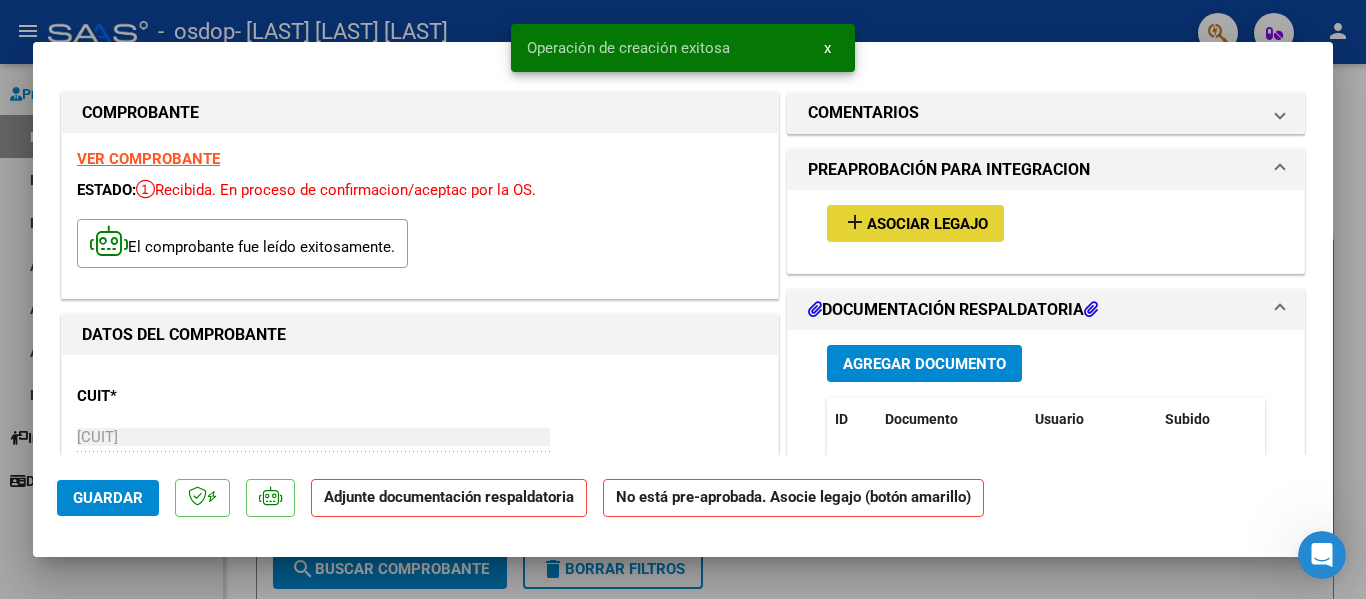 click on "add Asociar Legajo" at bounding box center (915, 223) 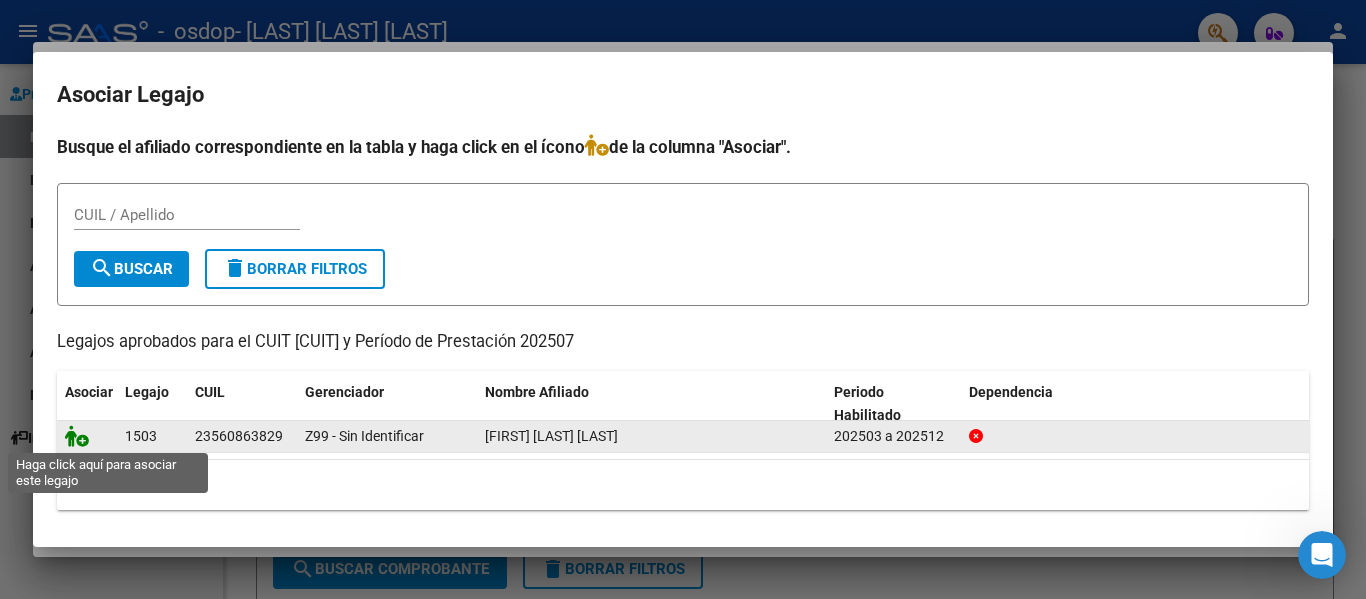 click 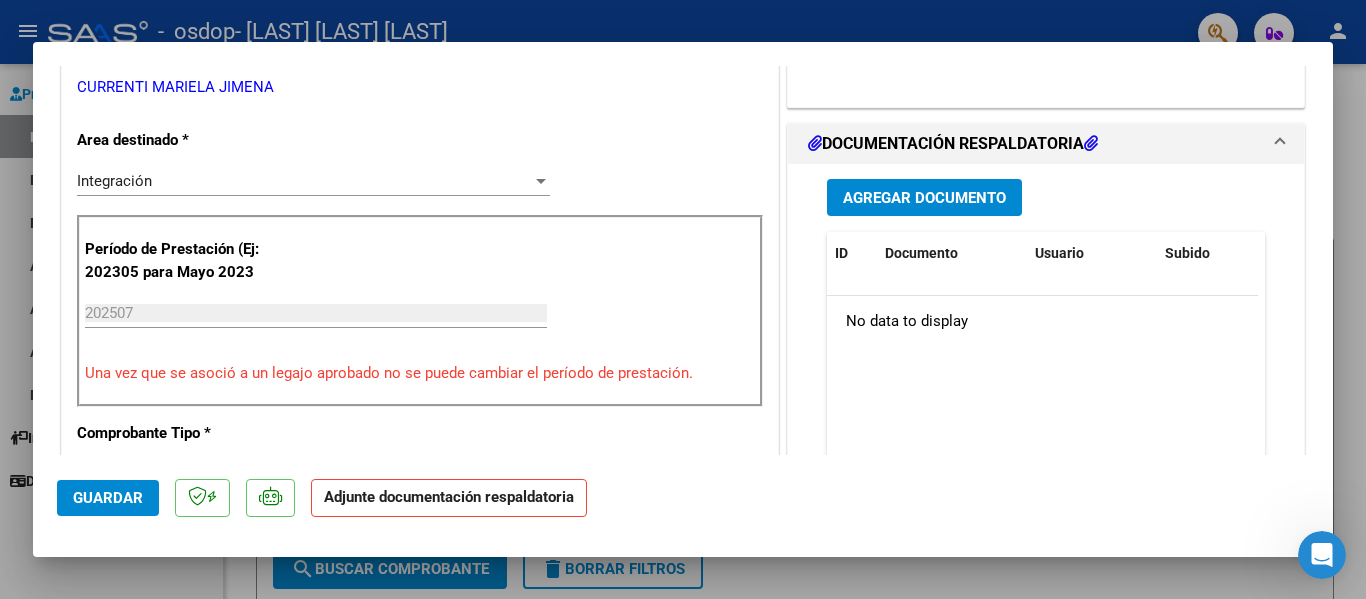 scroll, scrollTop: 437, scrollLeft: 0, axis: vertical 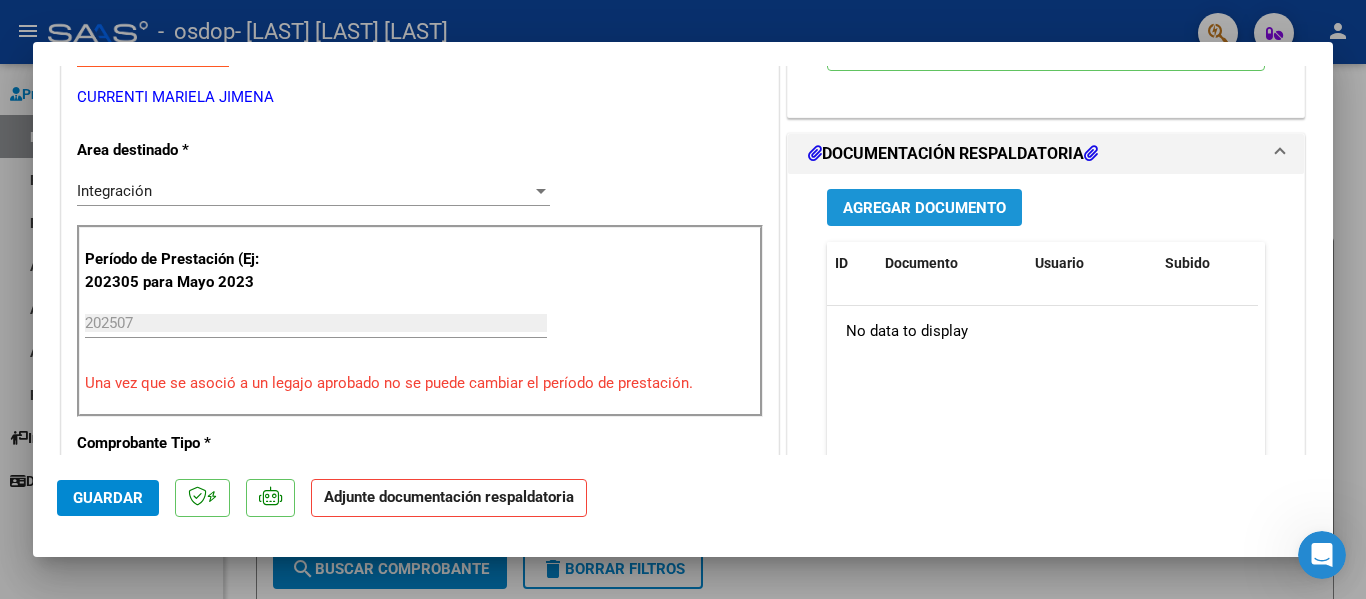 click on "Agregar Documento" at bounding box center (924, 208) 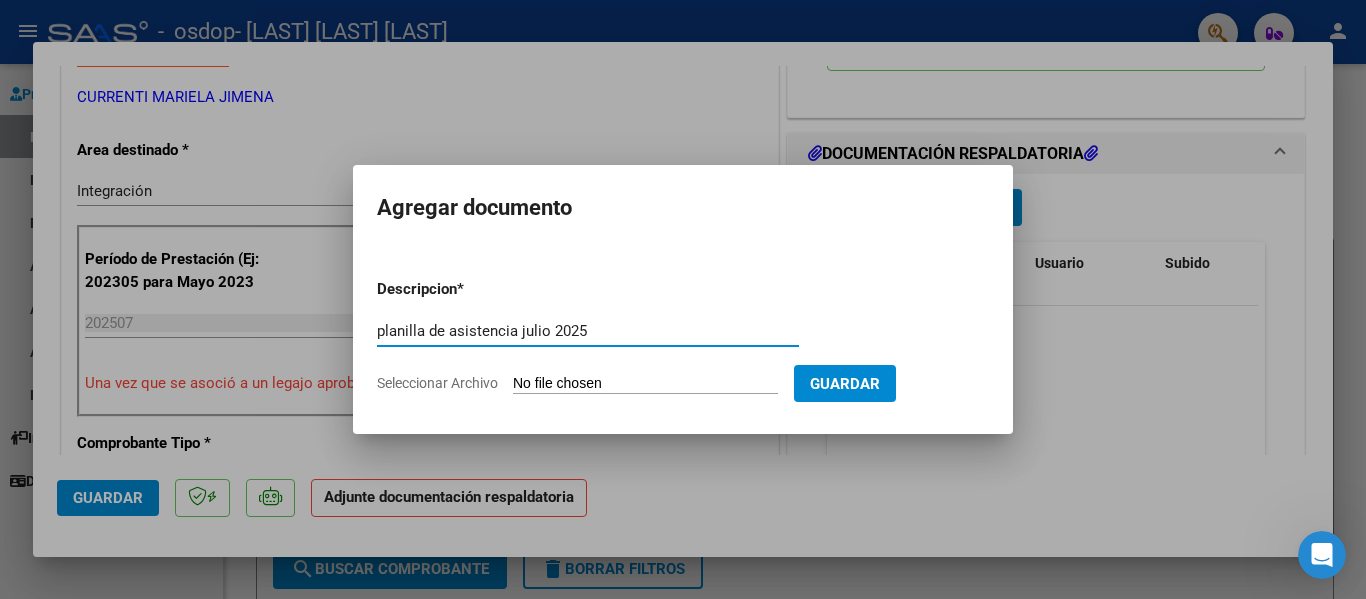 type on "planilla de asistencia julio 2025" 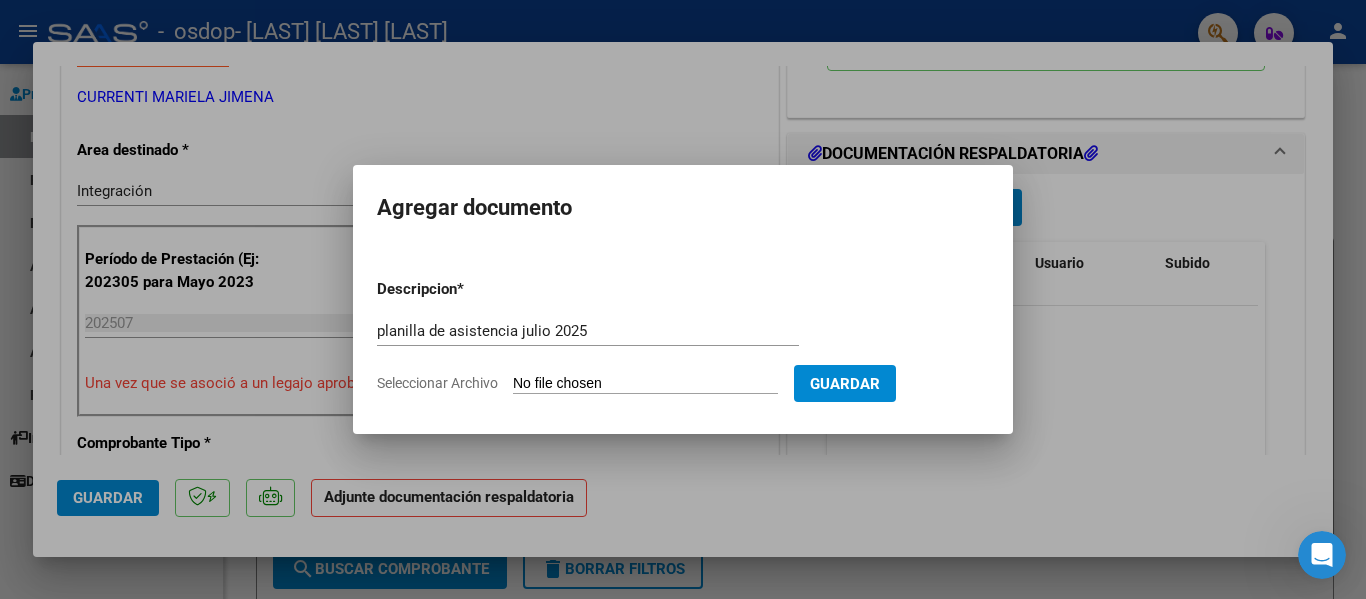click on "Seleccionar Archivo" at bounding box center [645, 384] 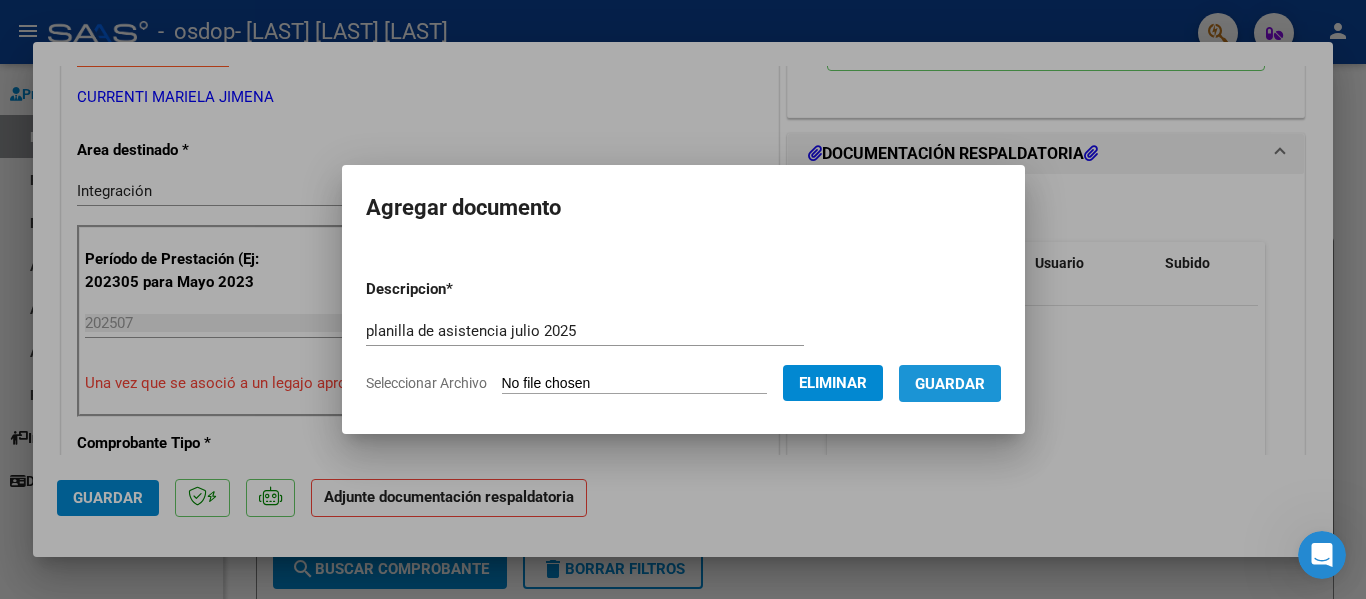 click on "Guardar" at bounding box center (950, 384) 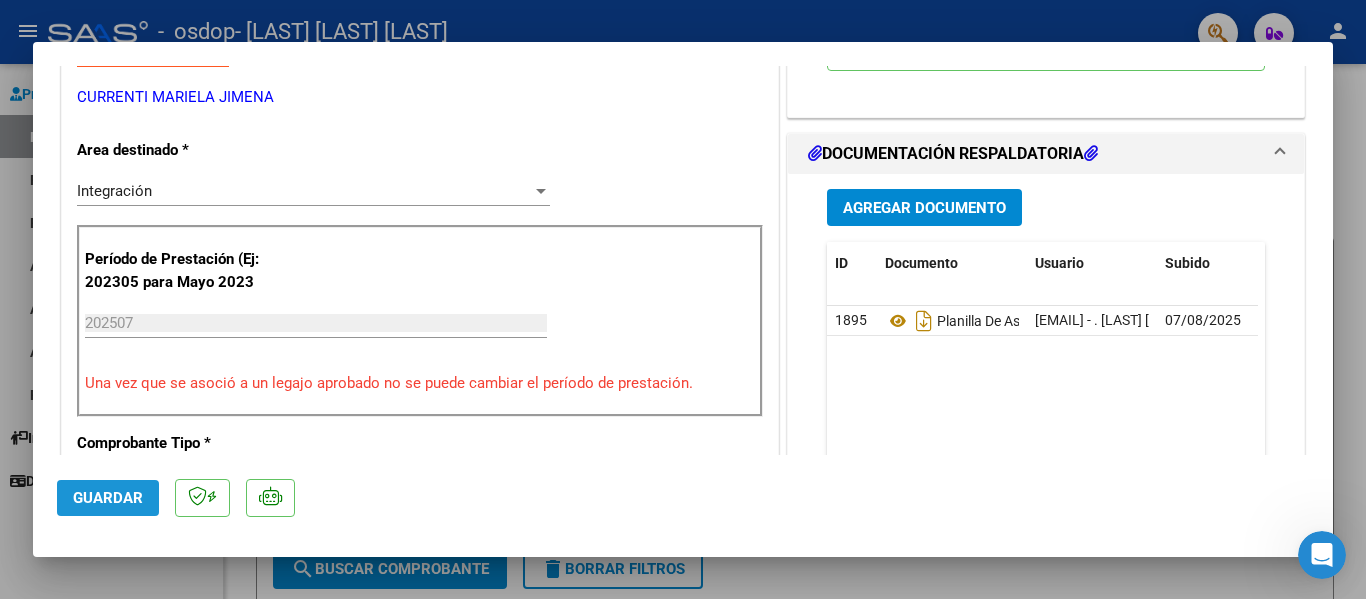 click on "Guardar" 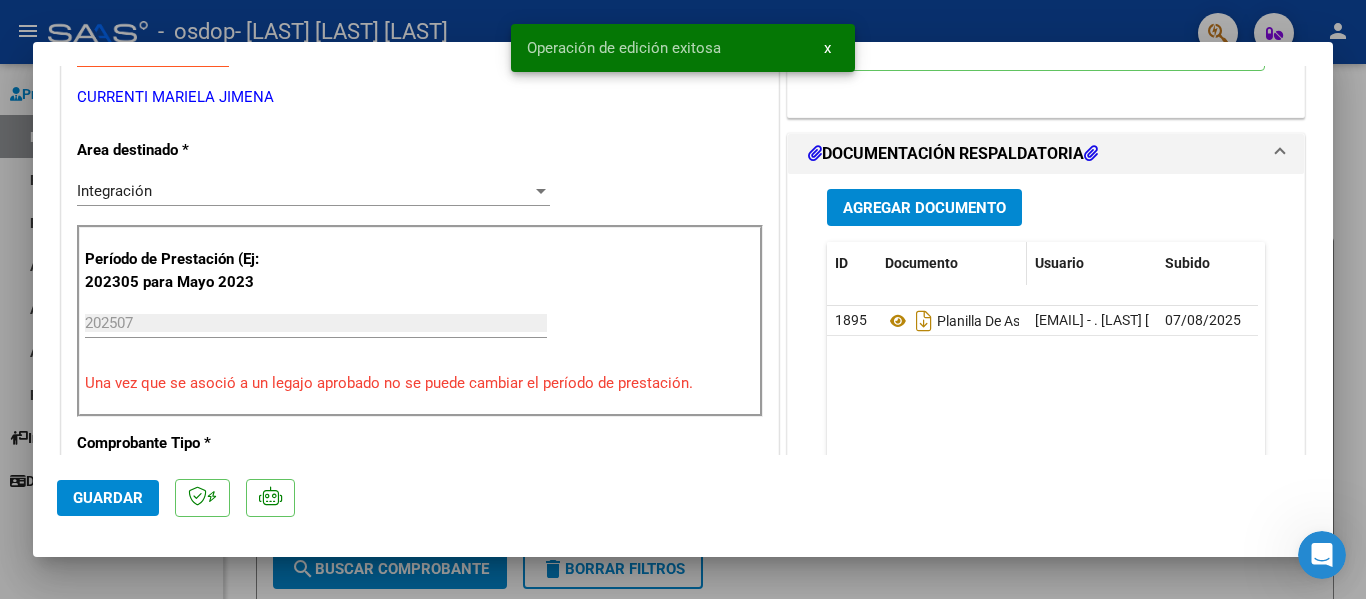 click on "Documento" at bounding box center (952, 263) 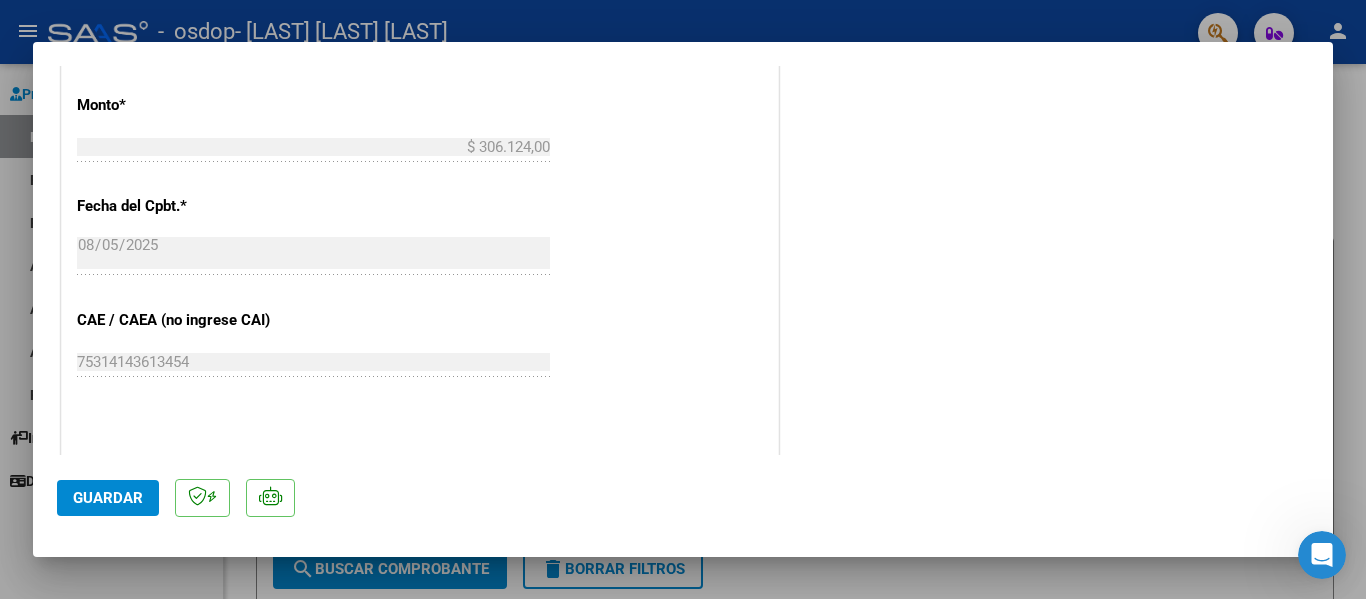 scroll, scrollTop: 1117, scrollLeft: 0, axis: vertical 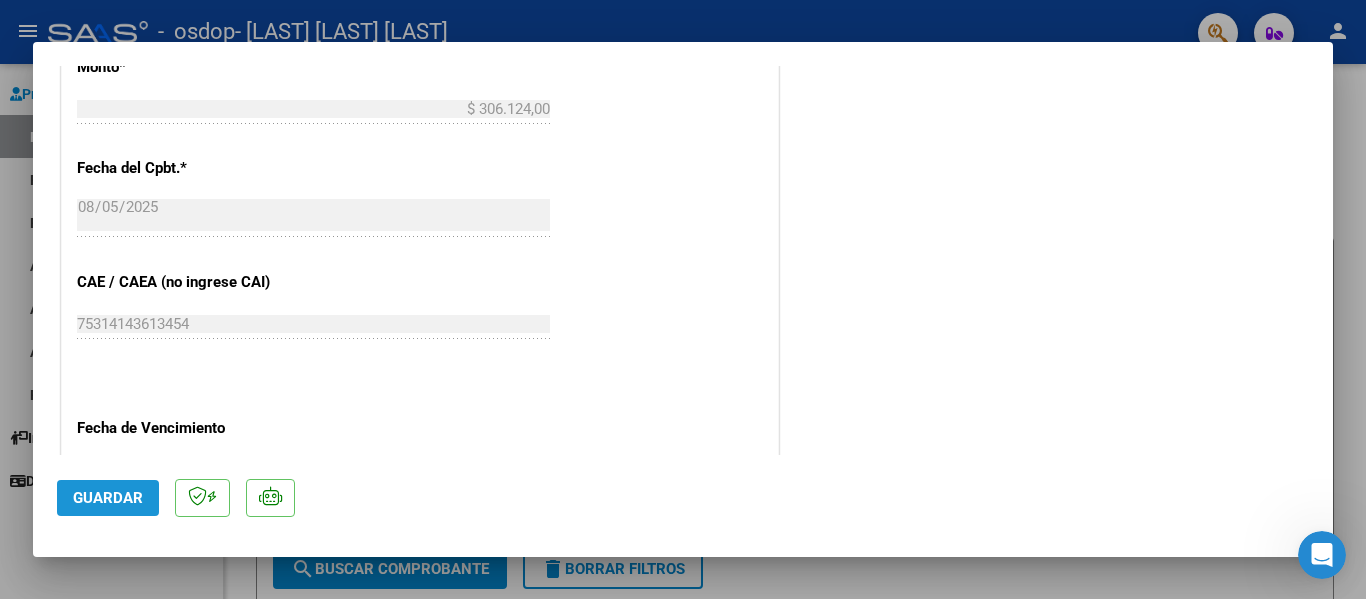 click on "Guardar" 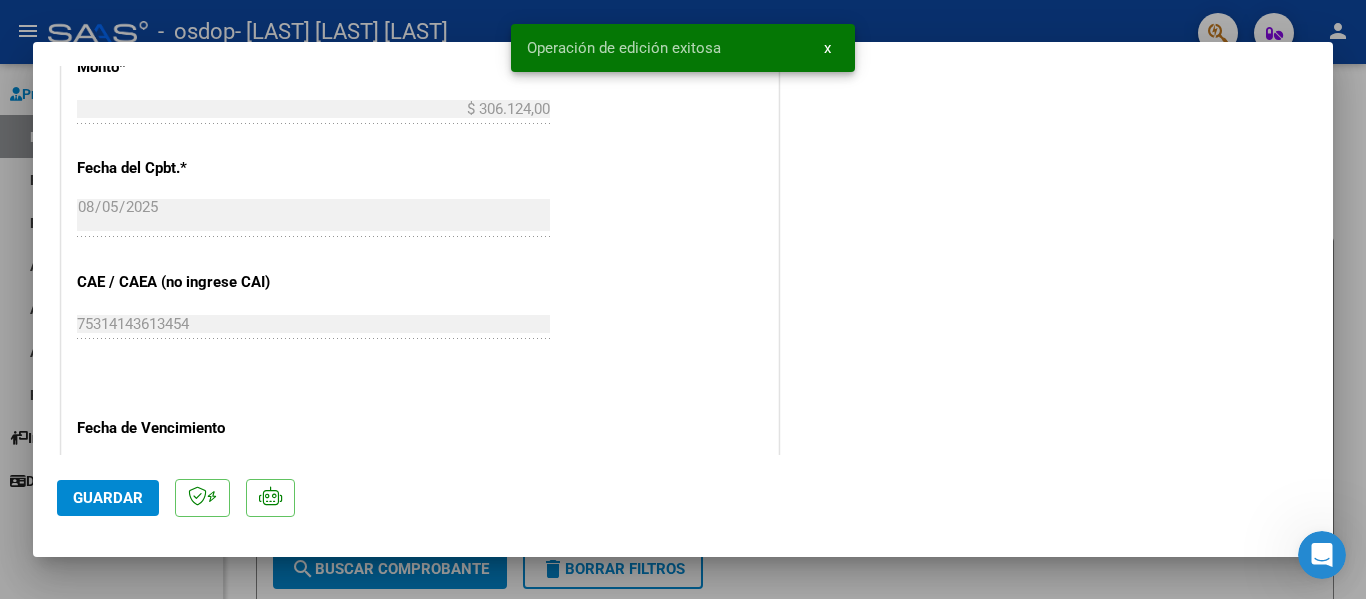 click on "x" at bounding box center (827, 48) 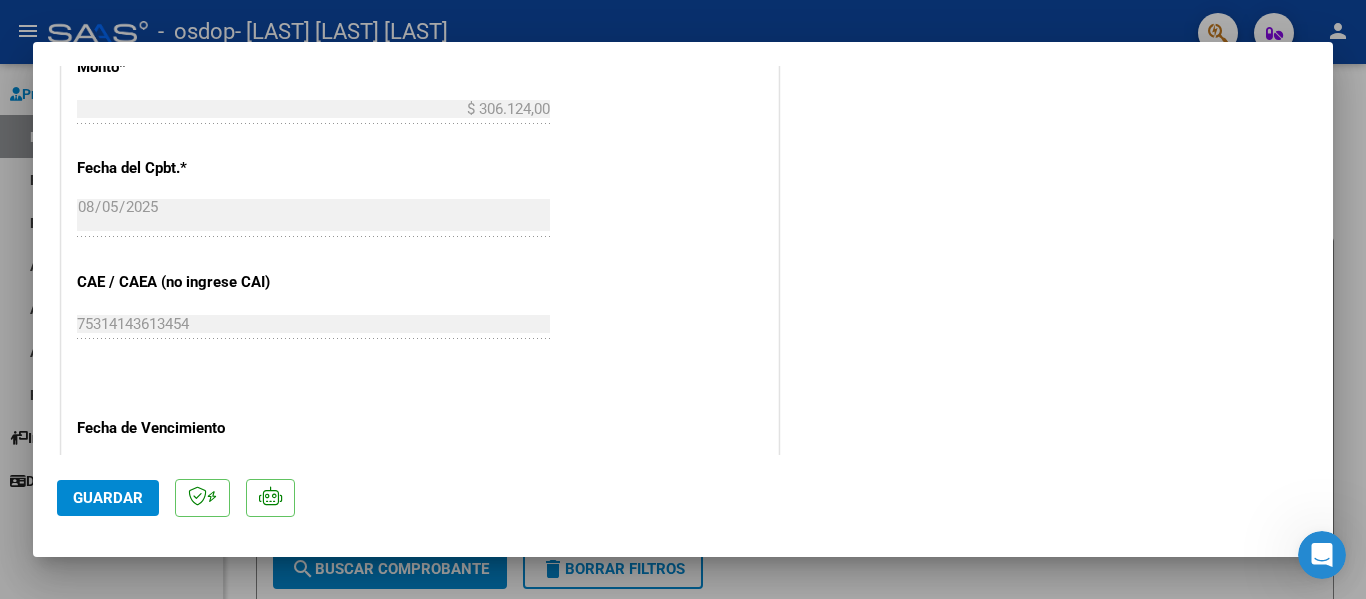 click at bounding box center (683, 299) 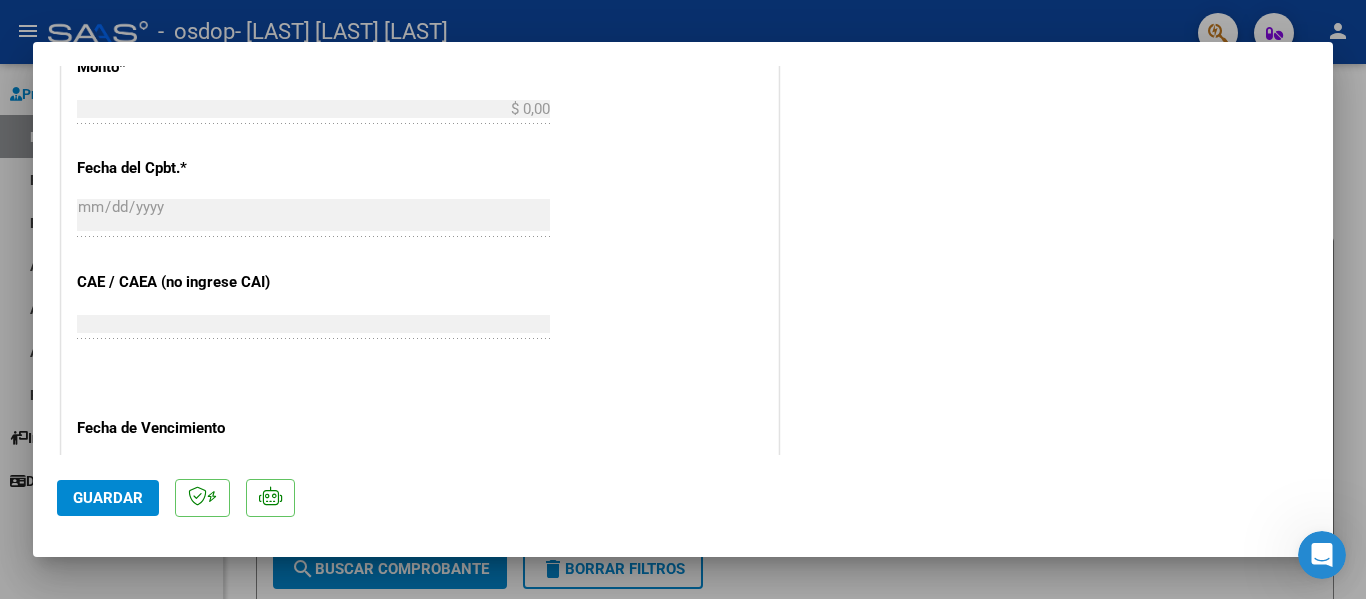 scroll, scrollTop: 1221, scrollLeft: 0, axis: vertical 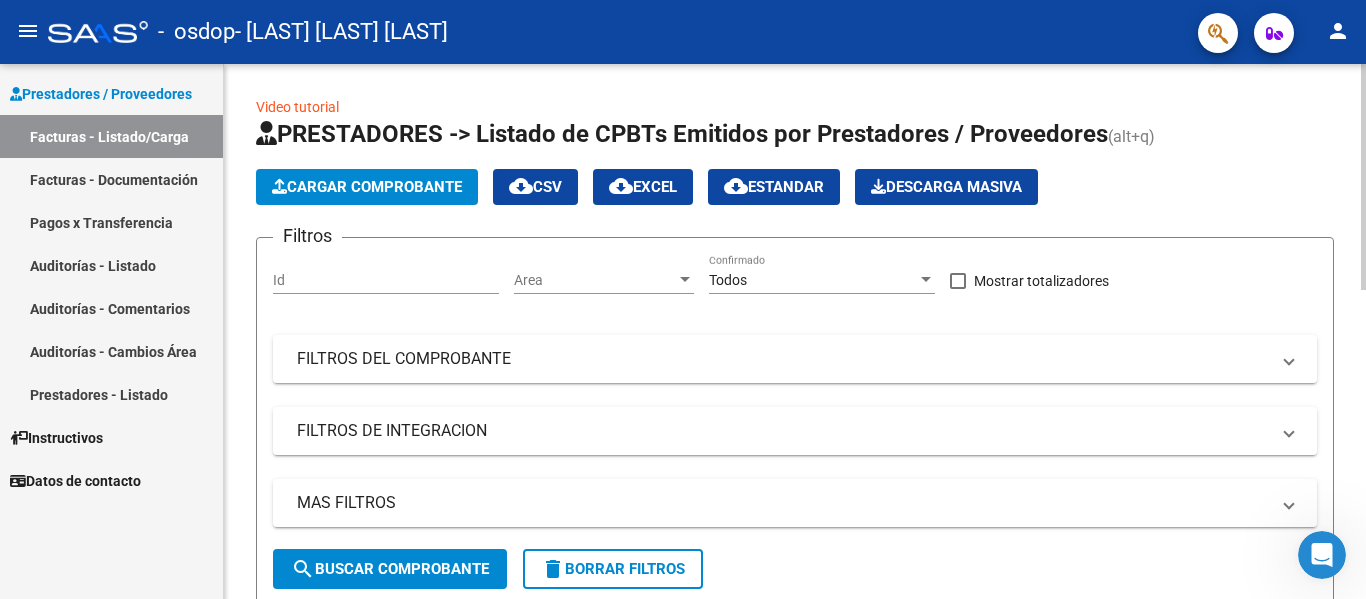 click on "Cargar Comprobante
cloud_download  CSV  cloud_download  EXCEL  cloud_download  Estandar   Descarga Masiva" 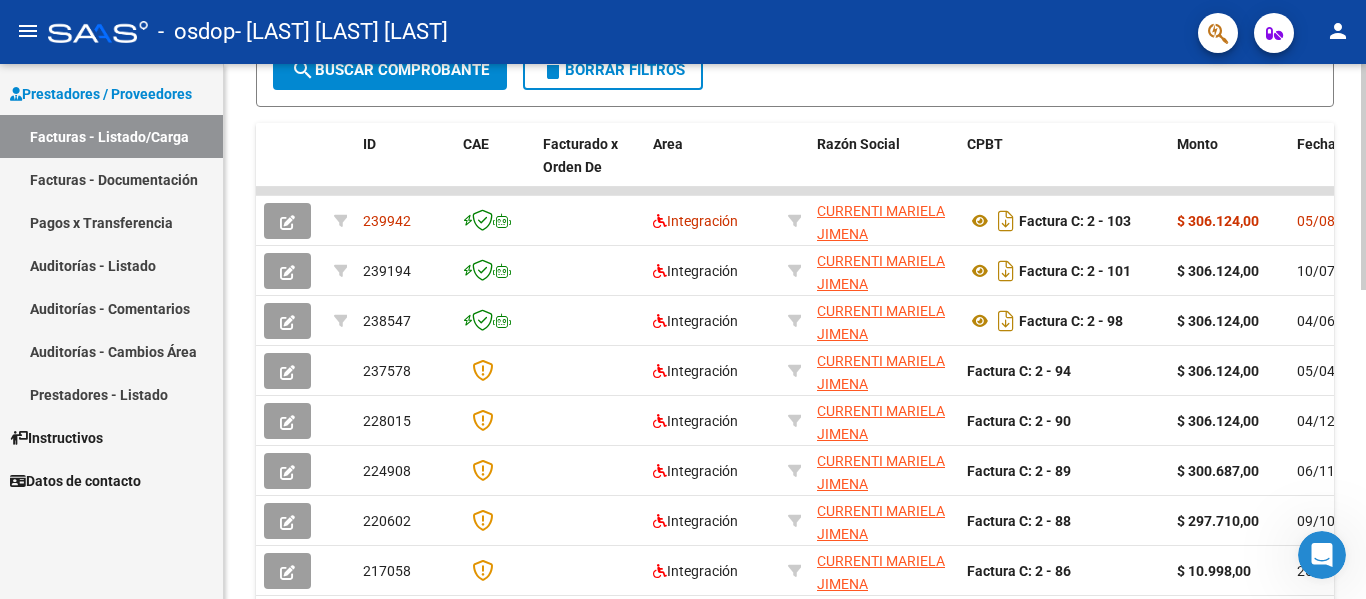 scroll, scrollTop: 493, scrollLeft: 0, axis: vertical 